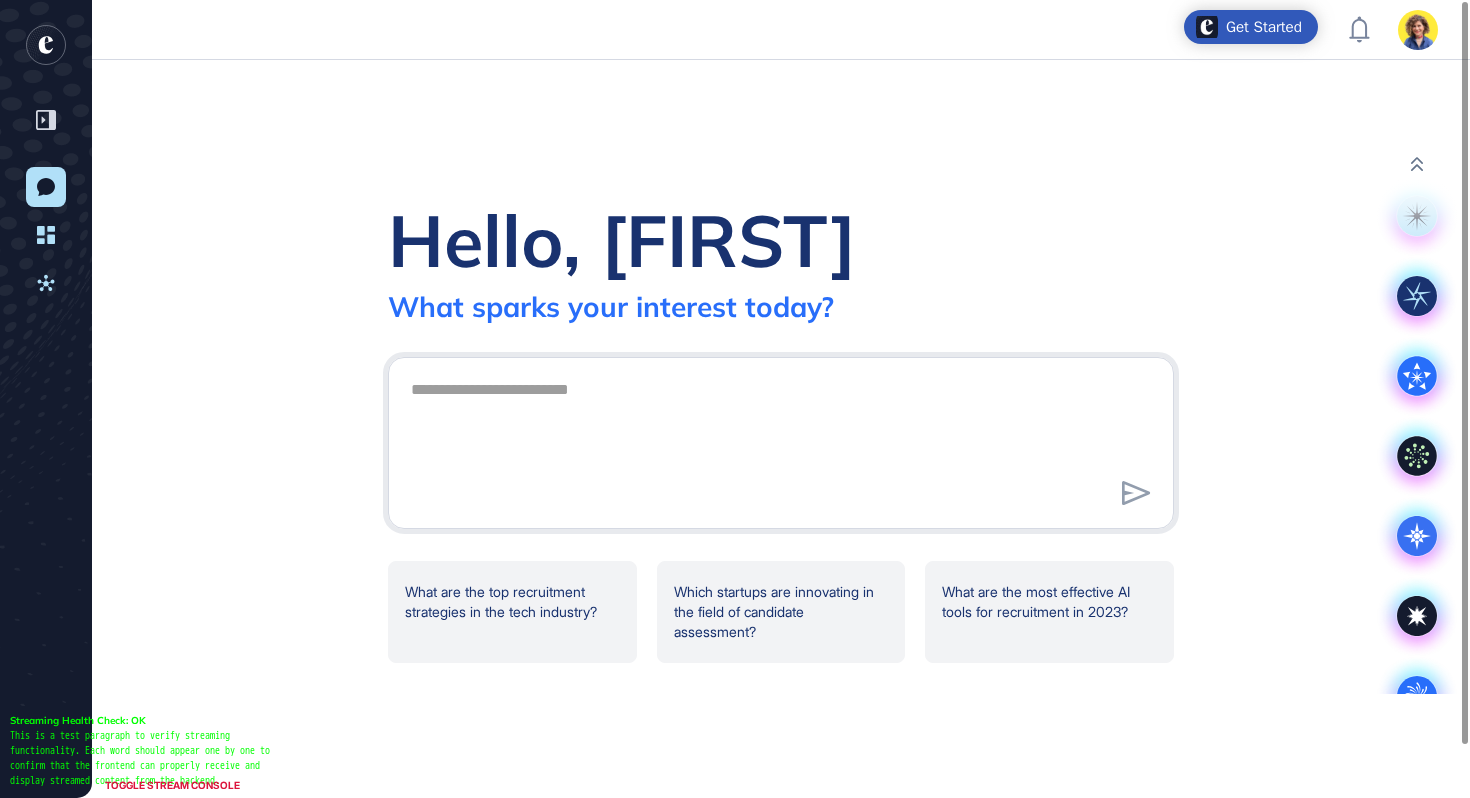 scroll, scrollTop: 0, scrollLeft: 0, axis: both 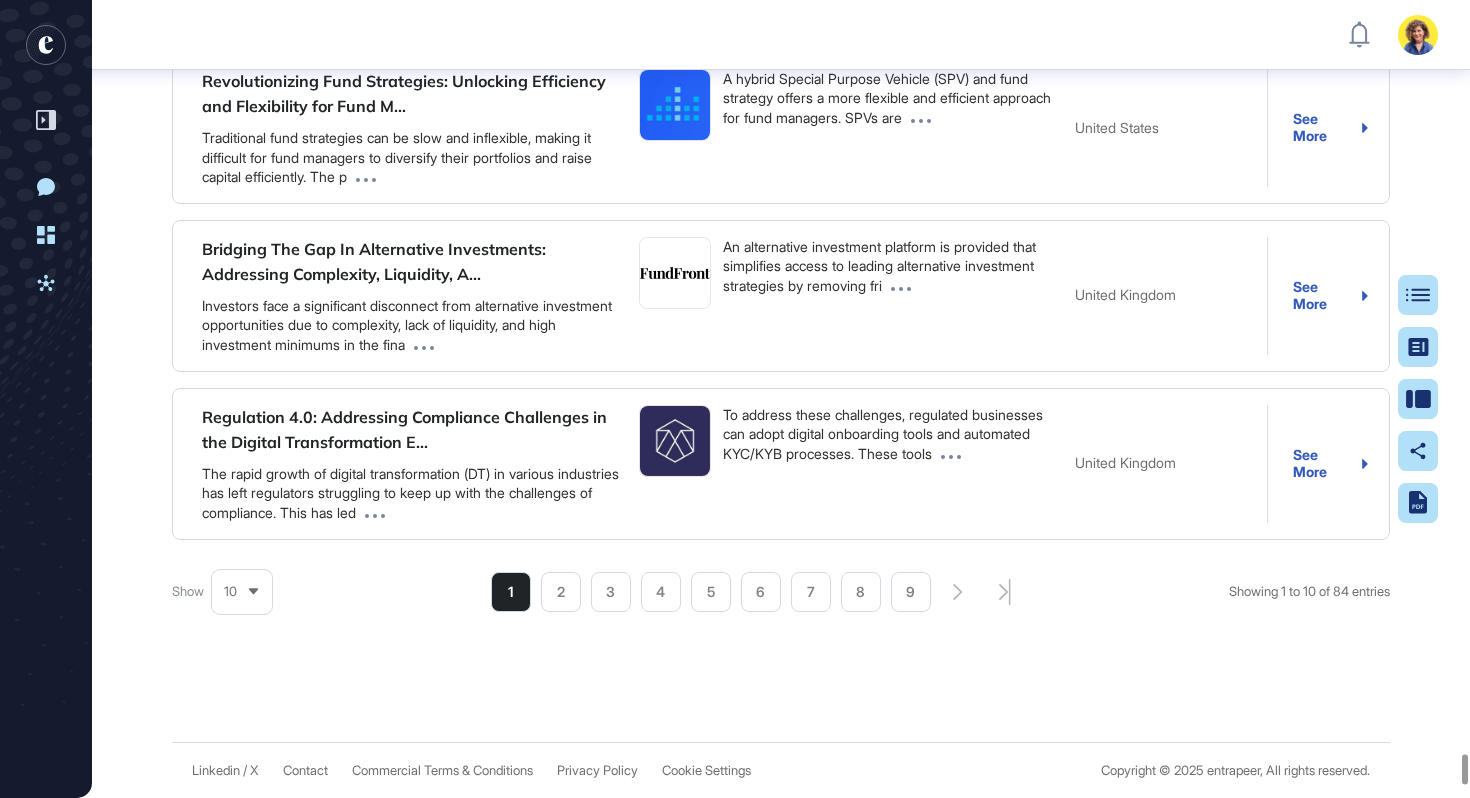 click on "Tesla's SPV: Funding Solar, Managing Risk" at bounding box center [449, -1894] 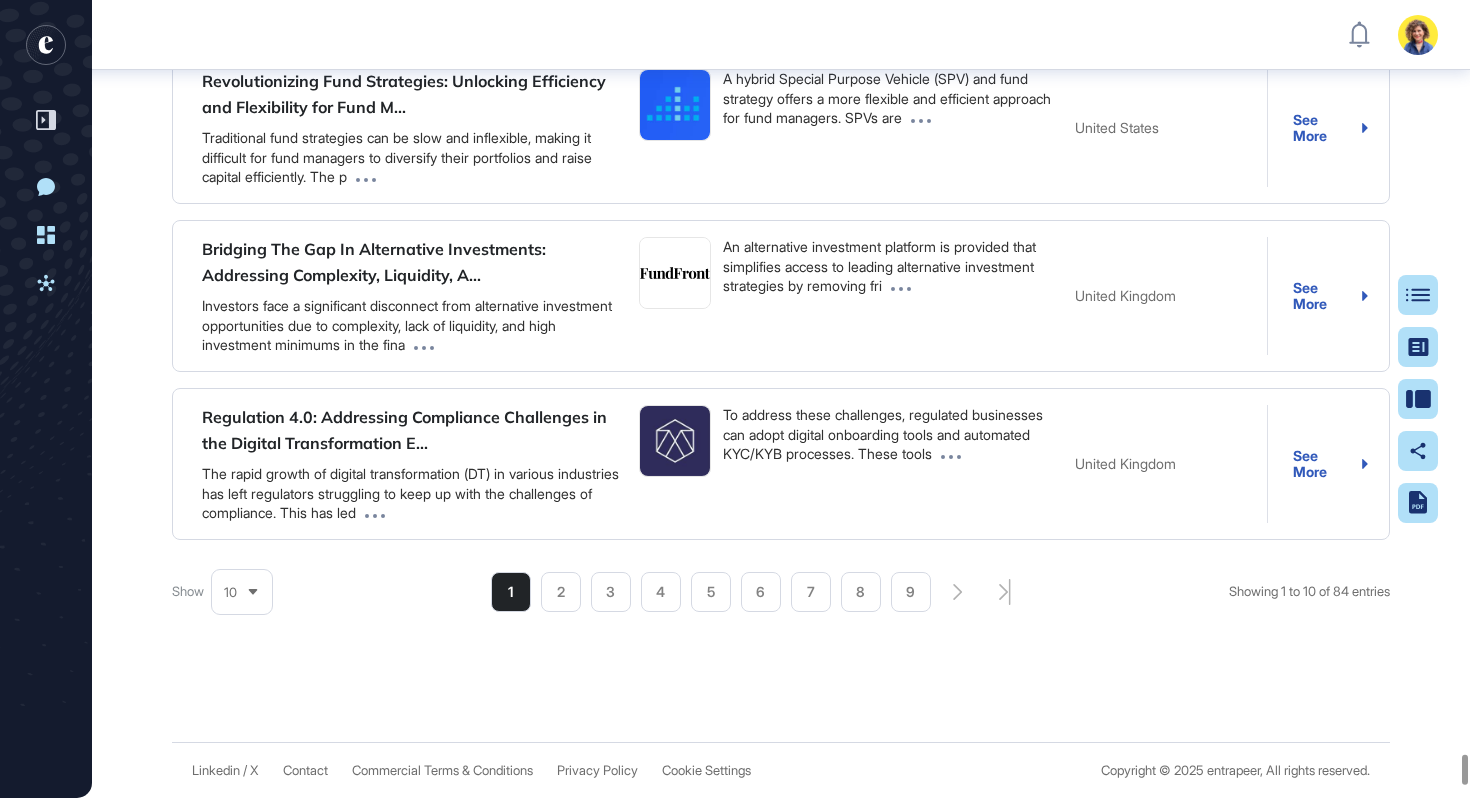 scroll, scrollTop: 0, scrollLeft: 0, axis: both 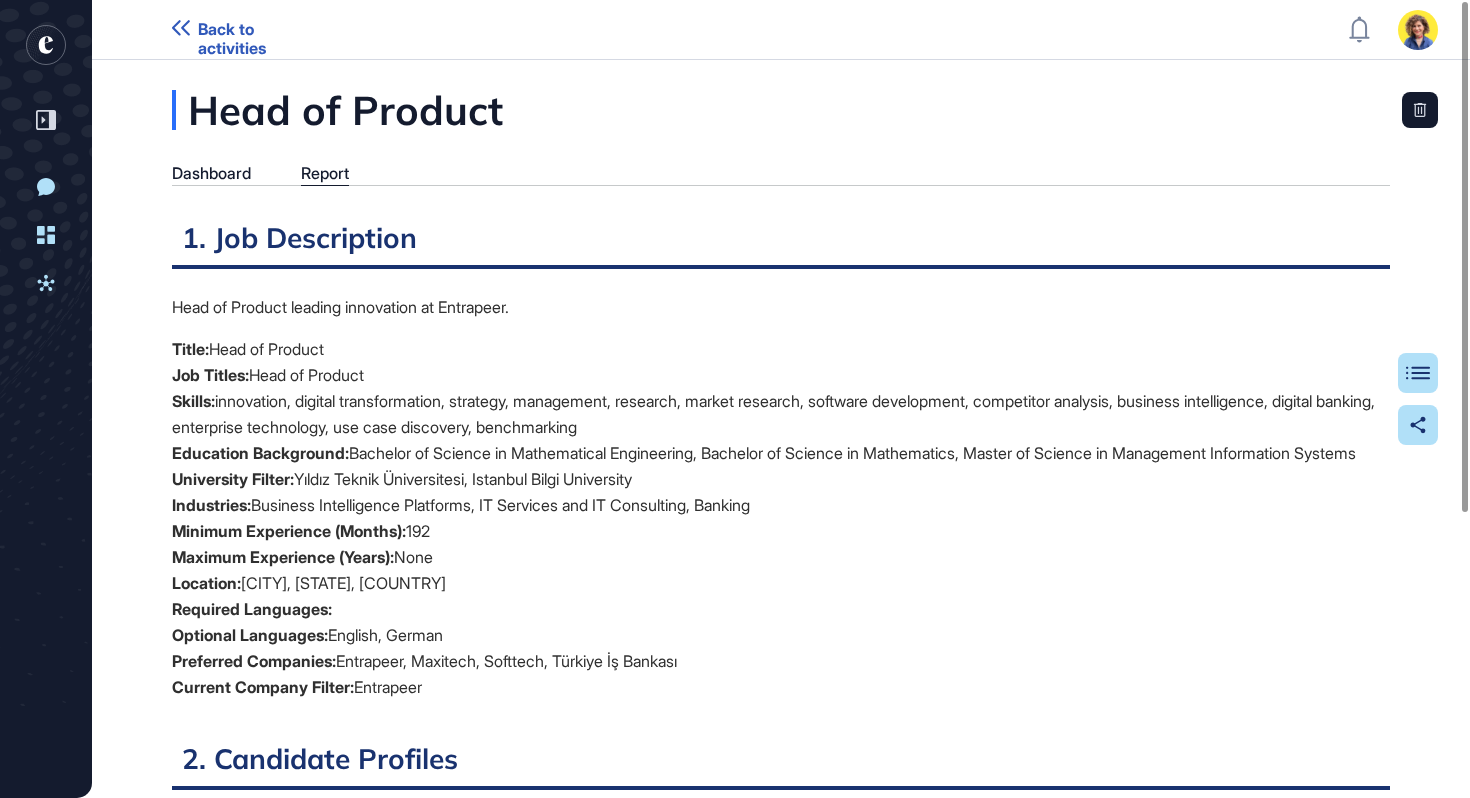 click 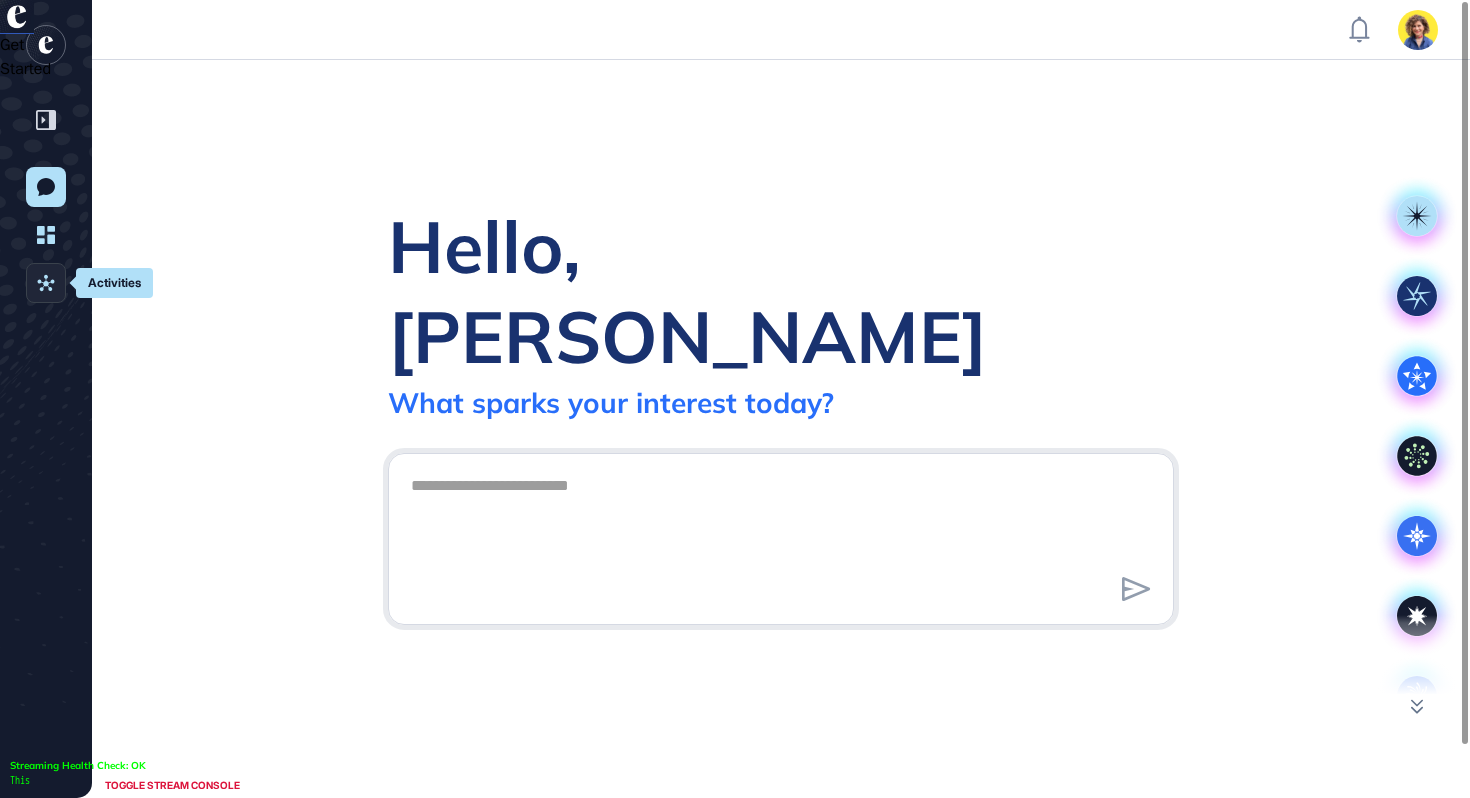 click 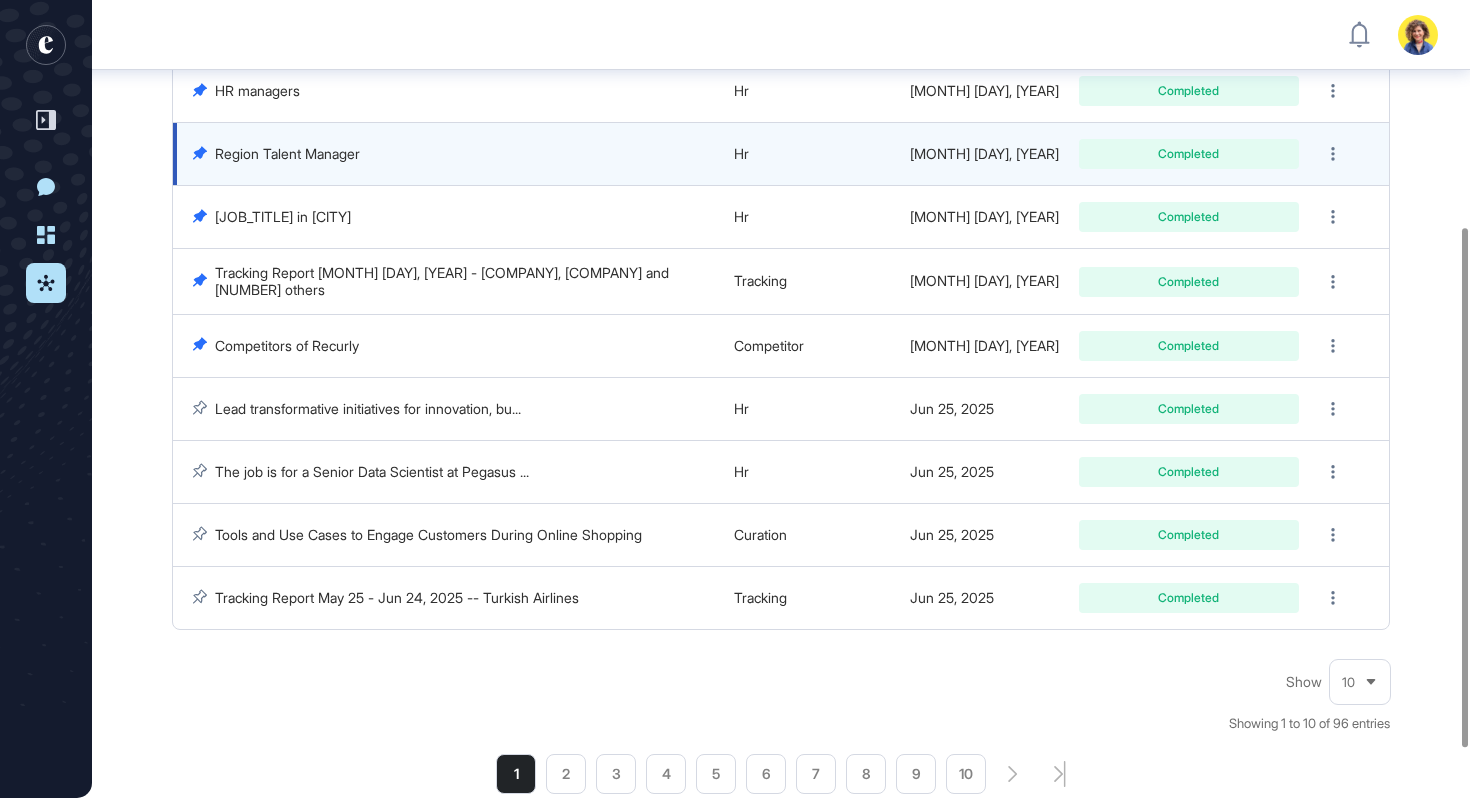 scroll, scrollTop: 353, scrollLeft: 0, axis: vertical 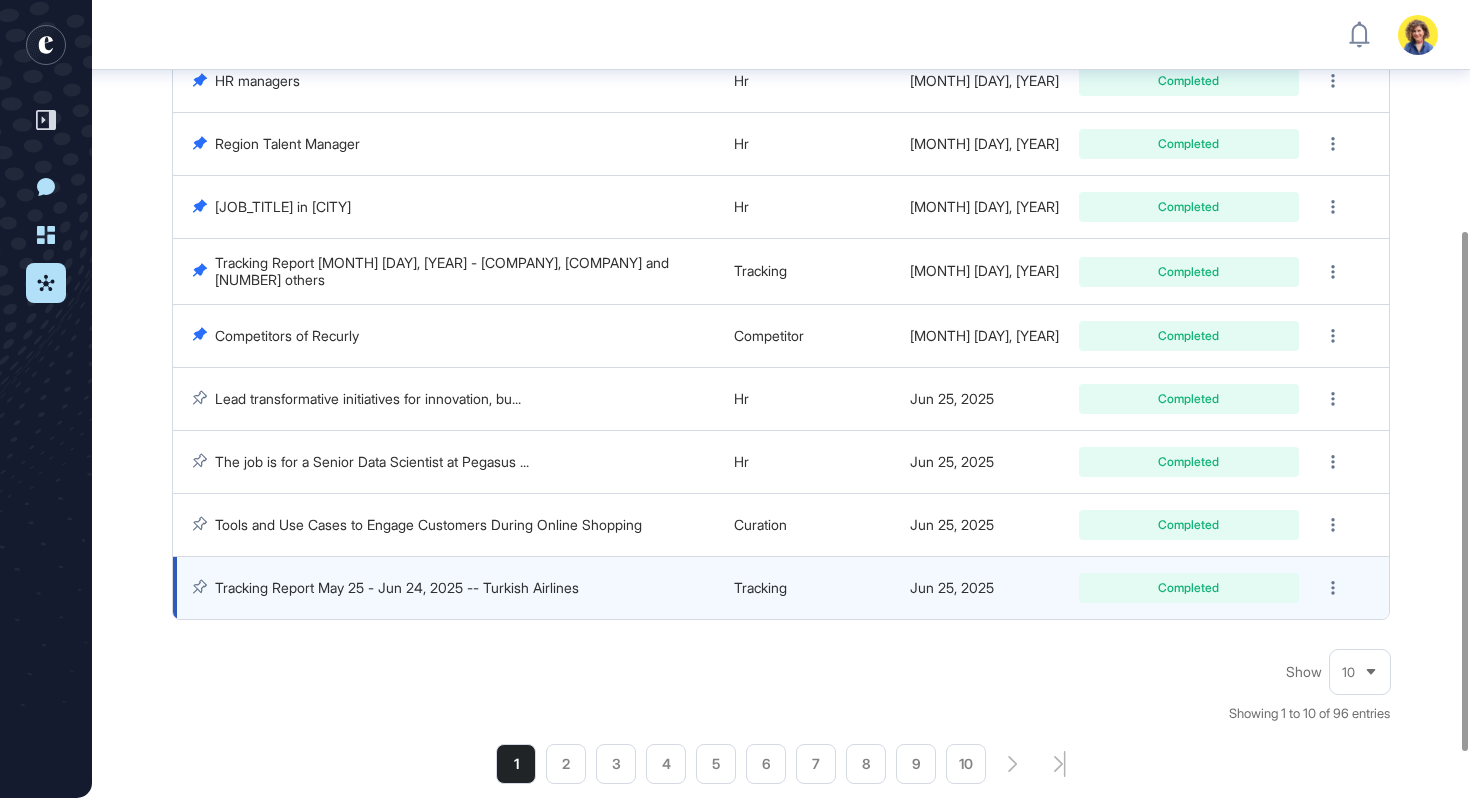 click on "Tracking Report May 25 - Jun 24, 2025 -- Turkish Airlines" at bounding box center (397, 587) 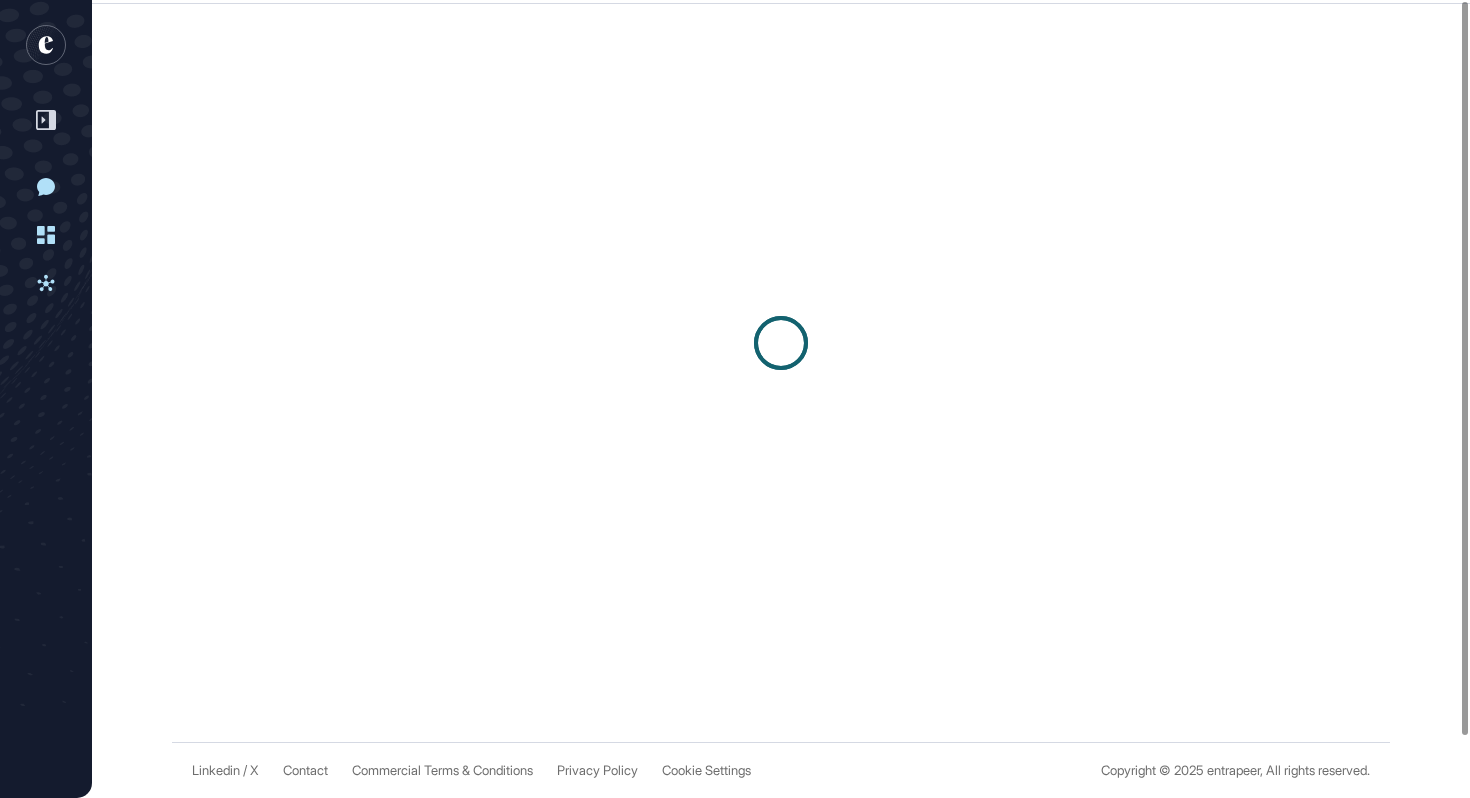 scroll, scrollTop: 0, scrollLeft: 0, axis: both 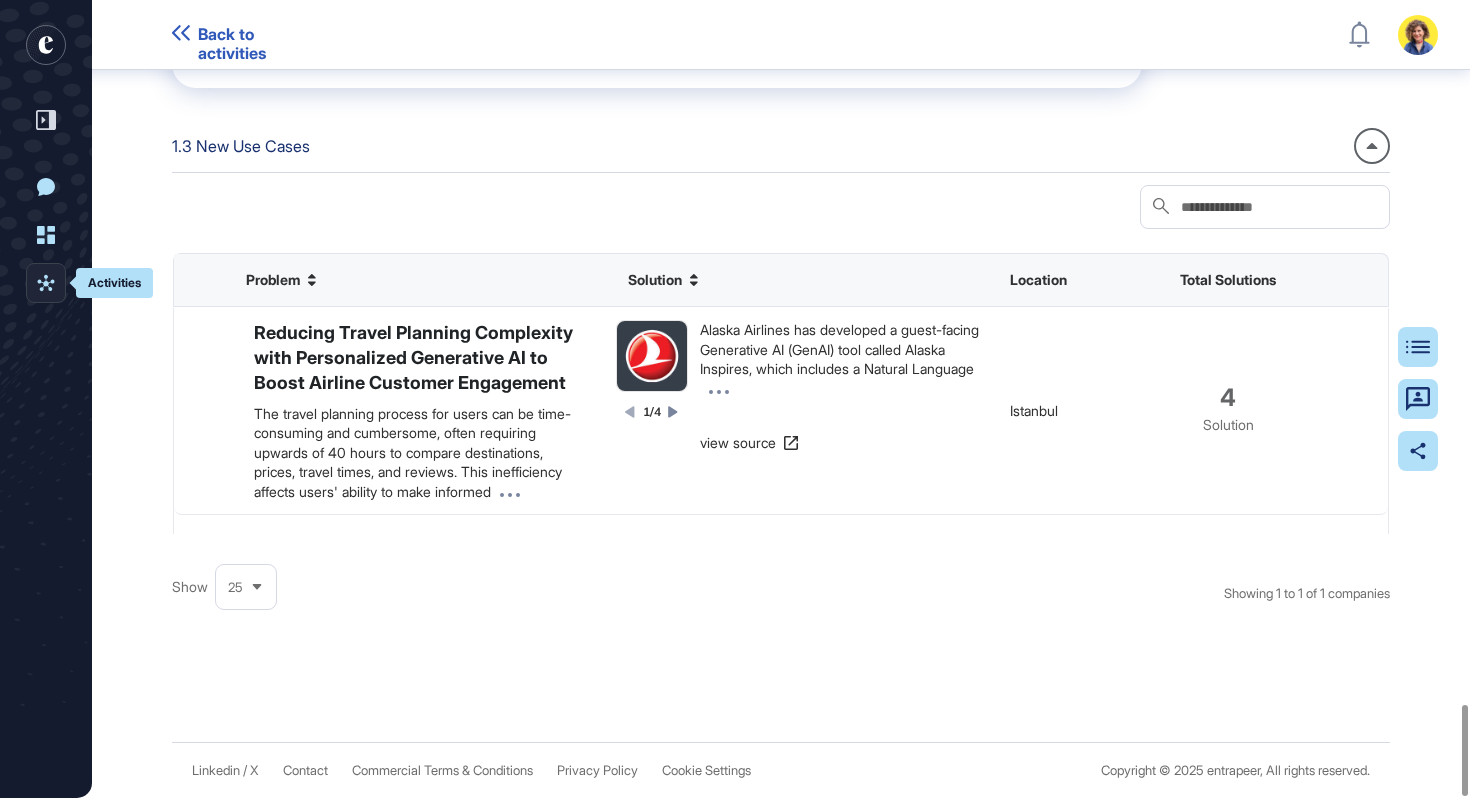 click 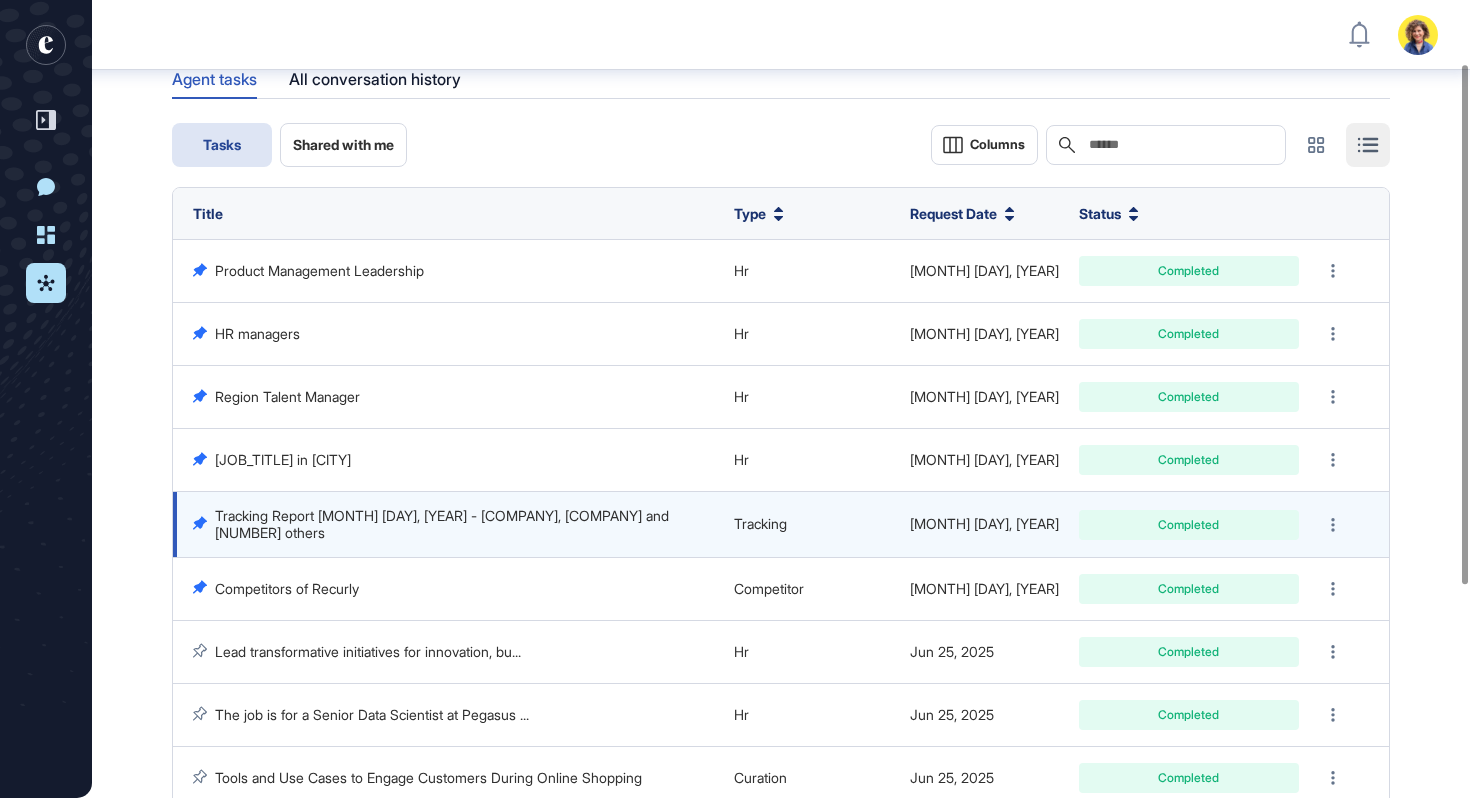 scroll, scrollTop: 101, scrollLeft: 0, axis: vertical 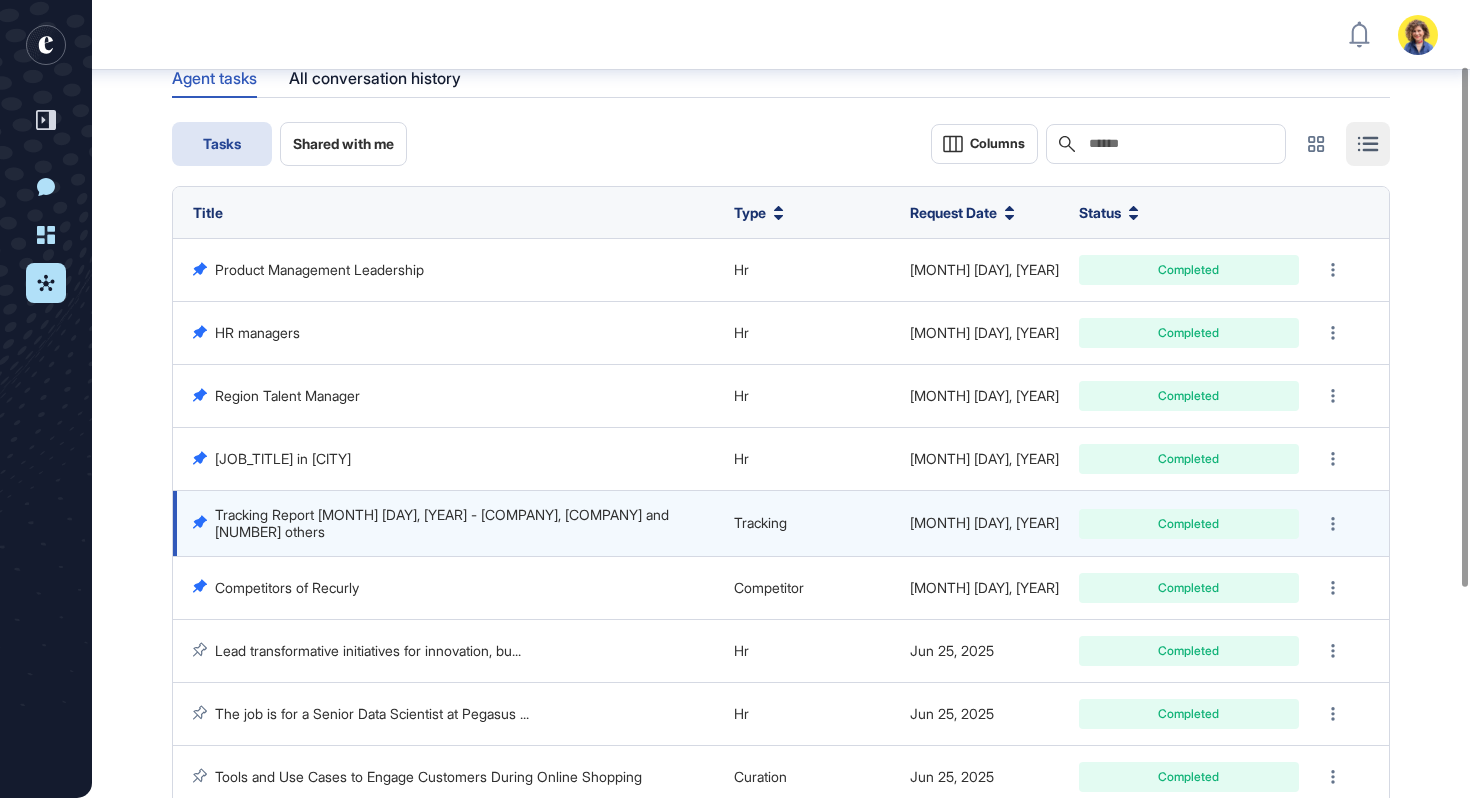 click on "Tracking Report [MONTH] [DAY], [YEAR] - [COMPANY], [COMPANY] and [NUMBER] others" at bounding box center [444, 522] 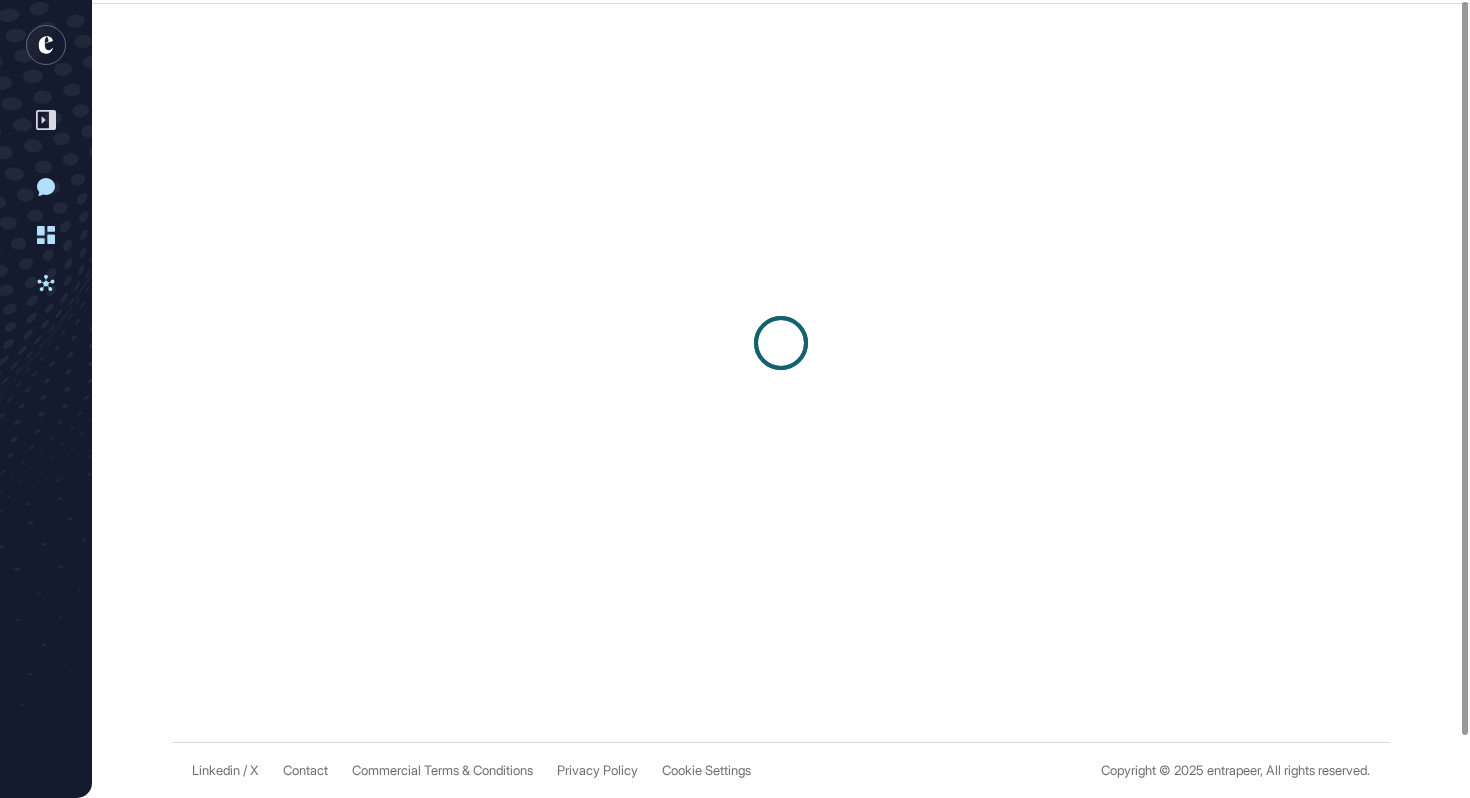 scroll, scrollTop: 0, scrollLeft: 0, axis: both 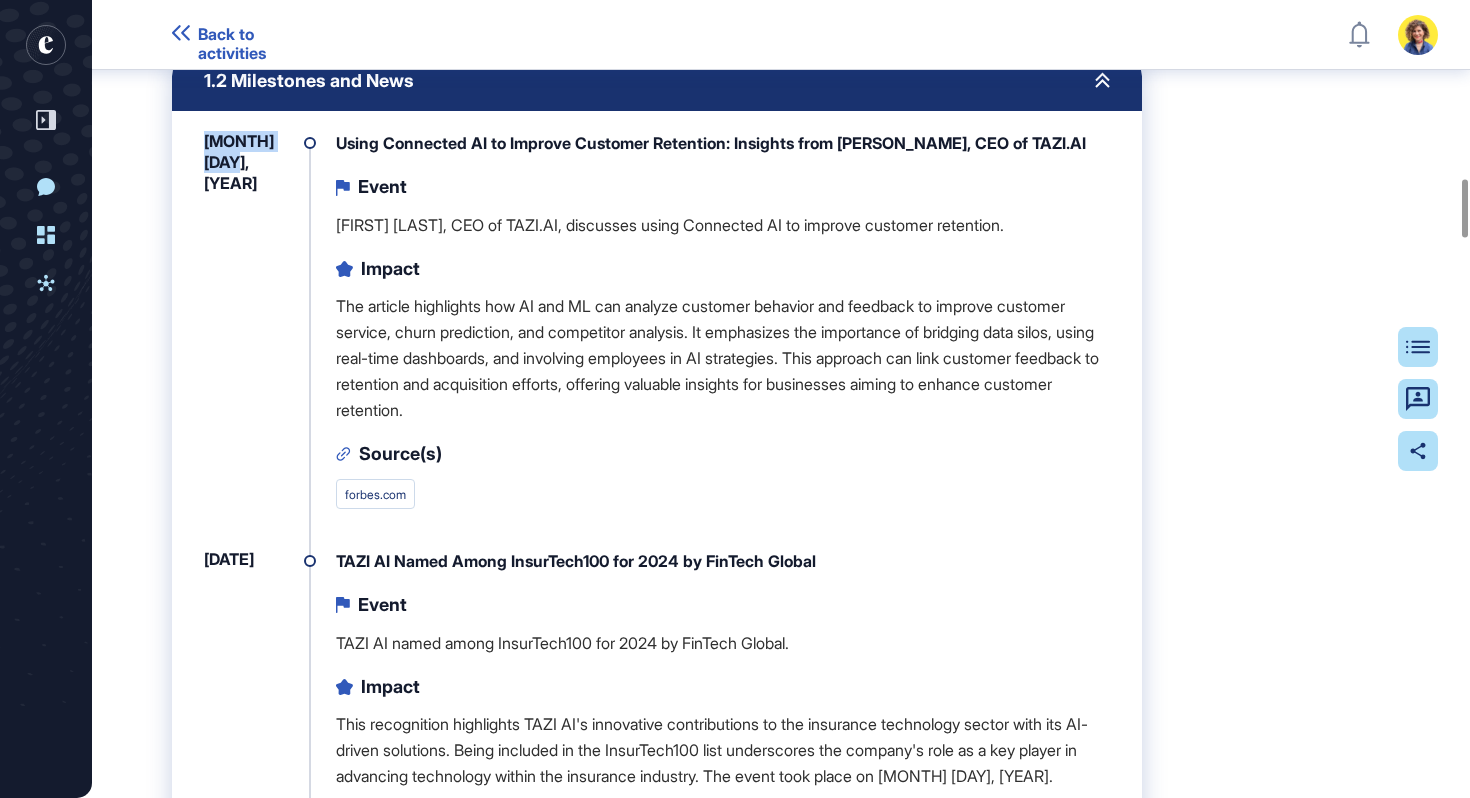 drag, startPoint x: 256, startPoint y: 214, endPoint x: 200, endPoint y: 188, distance: 61.741398 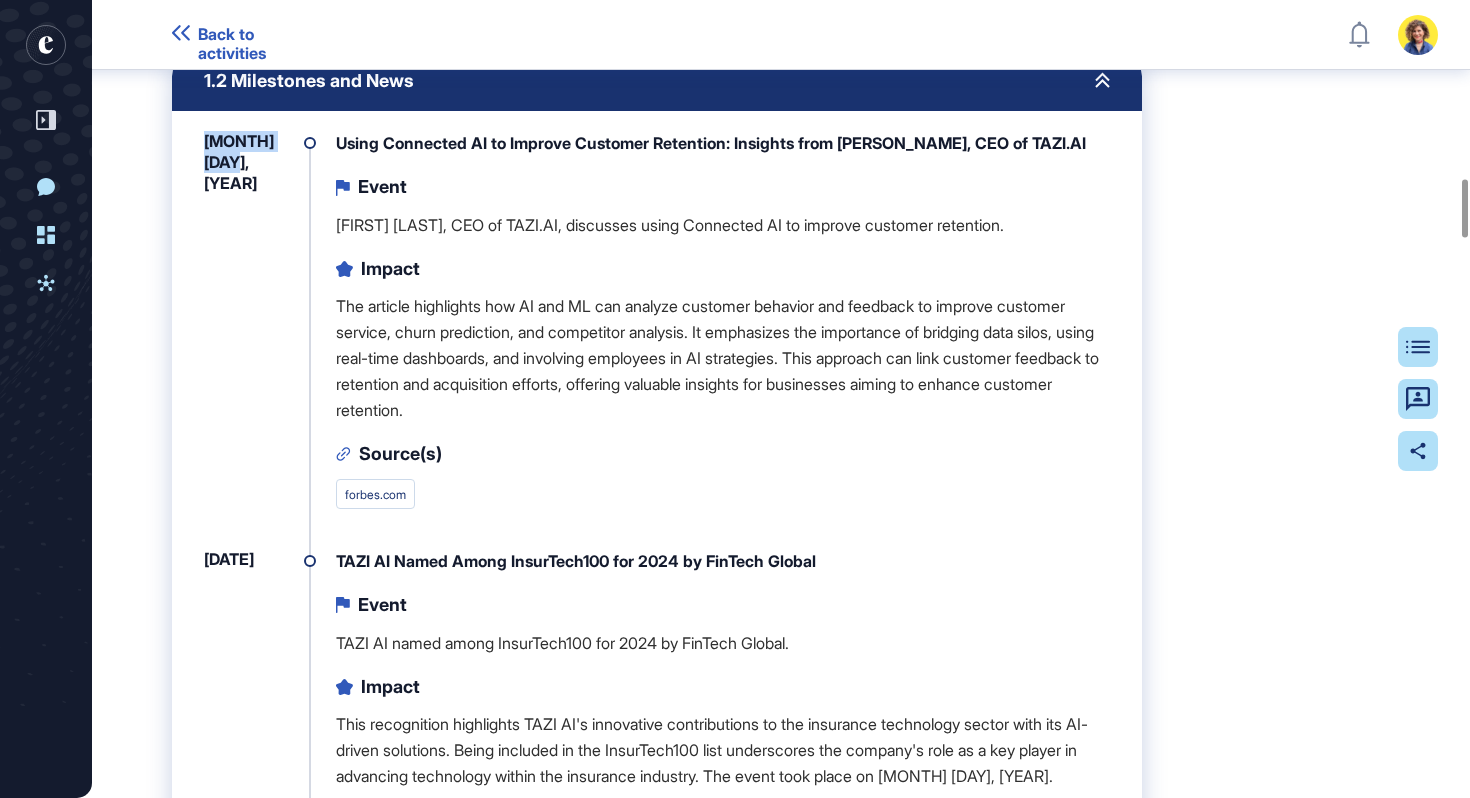 click on "[MONTH] [DAY], [YEAR] [TIME] Using Connected AI to Improve Customer Retention: Insights from [PERSON_NAME], CEO of TAZI.AI Event [PERSON_NAME], CEO of TAZI.AI, discusses using Connected AI to improve customer retention. Impact The article highlights how AI and ML can analyze customer behavior and feedback to improve customer service, churn prediction, and competitor analysis. It emphasizes the importance of bridging data silos, using real-time dashboards, and involving employees in AI strategies. This approach can link customer feedback to retention and acquisition efforts, offering valuable insights for businesses aiming to enhance customer retention. Source(s) forbes.com [MONTH] [DAY], [YEAR] TAZI AI Named Among InsurTech100 for [YEAR] by FinTech Global Event TAZI AI named among InsurTech100 for [YEAR] by FinTech Global. Impact Source(s) tazi.ai" at bounding box center [657, 523] 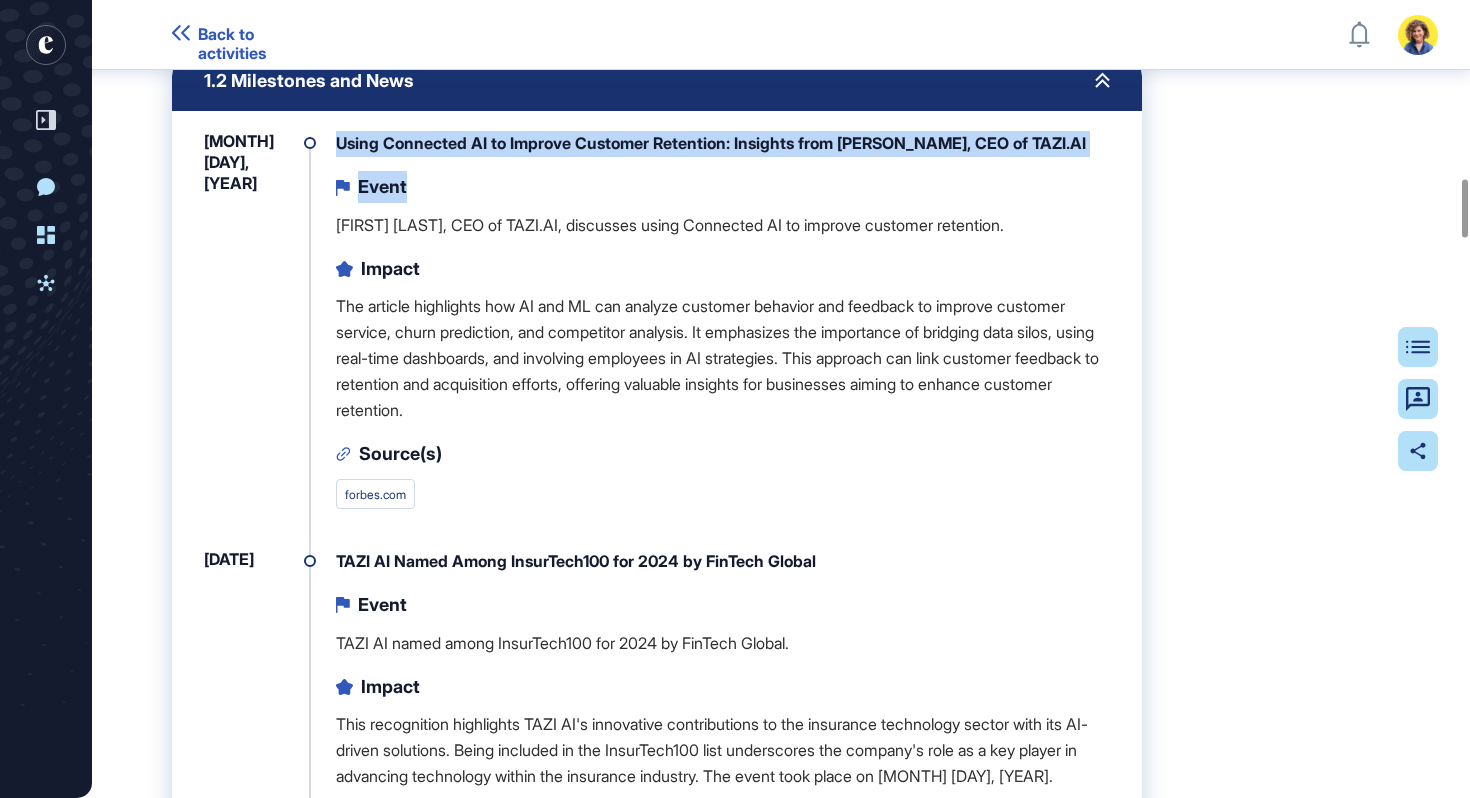 drag, startPoint x: 339, startPoint y: 194, endPoint x: 610, endPoint y: 329, distance: 302.76395 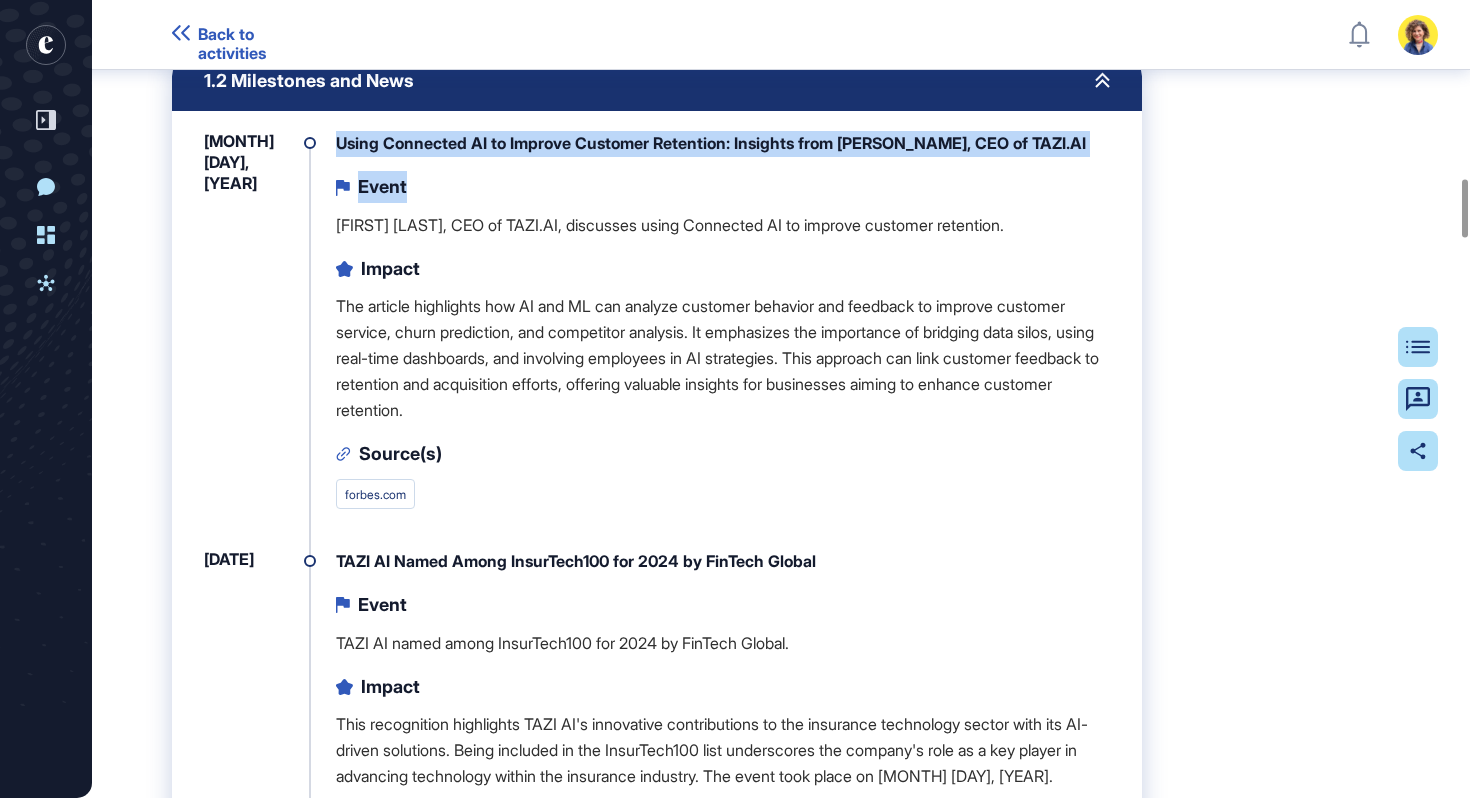 click on "Using Connected AI to Improve Customer Retention: Insights from [PERSON_NAME], CEO of TAZI.AI Event [PERSON_NAME], CEO of TAZI.AI, discusses using Connected AI to improve customer retention. Impact The article highlights how AI and ML can analyze customer behavior and feedback to improve customer service, churn prediction, and competitor analysis. It emphasizes the importance of bridging data silos, using real-time dashboards, and involving employees in AI strategies. This approach can link customer feedback to retention and acquisition efforts, offering valuable insights for businesses aiming to enhance customer retention. Source(s) forbes.com" at bounding box center (723, 327) 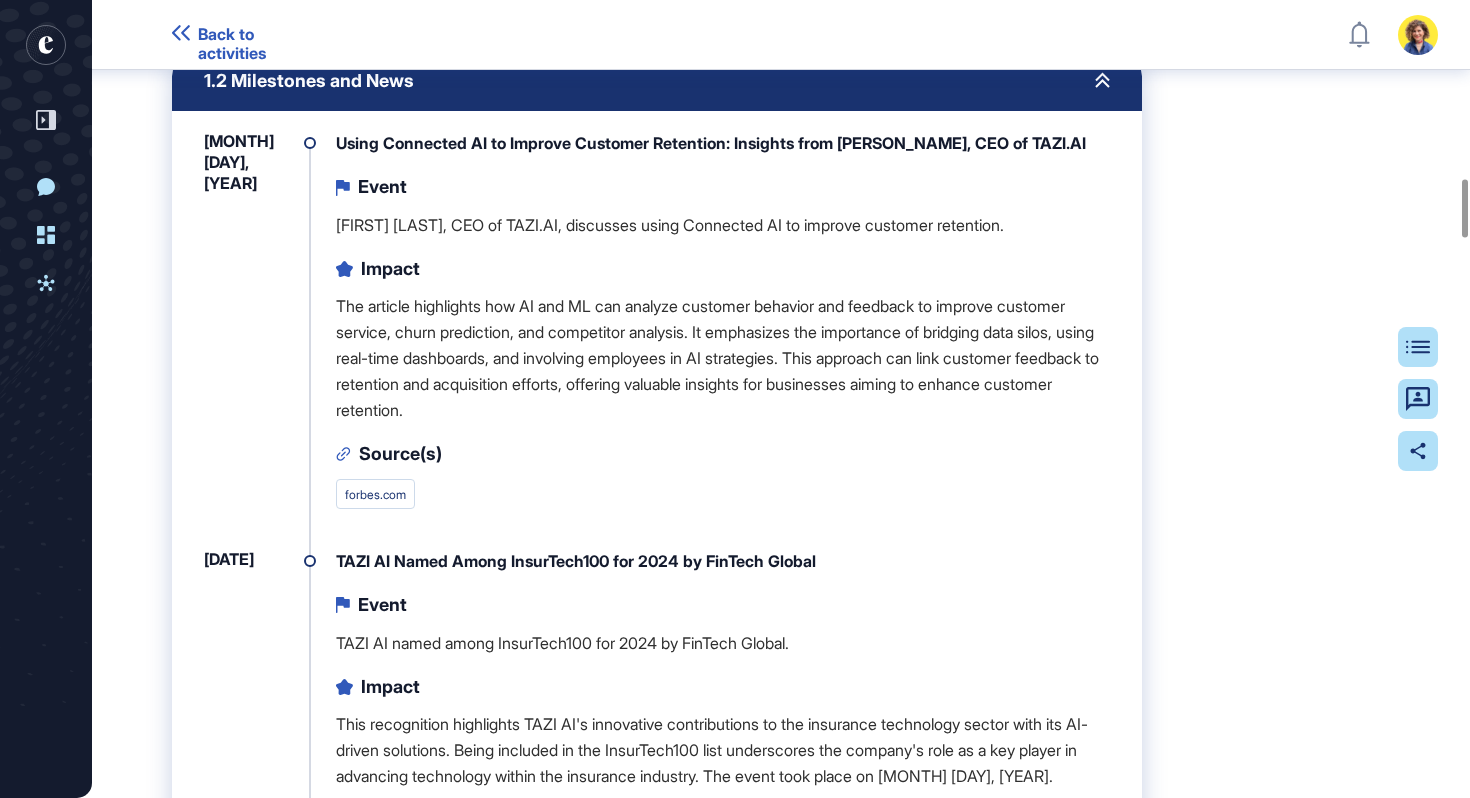 click on "The article highlights how AI and ML can analyze customer behavior and feedback to improve customer service, churn prediction, and competitor analysis. It emphasizes the importance of bridging data silos, using real-time dashboards, and involving employees in AI strategies. This approach can link customer feedback to retention and acquisition efforts, offering valuable insights for businesses aiming to enhance customer retention." at bounding box center (723, 358) 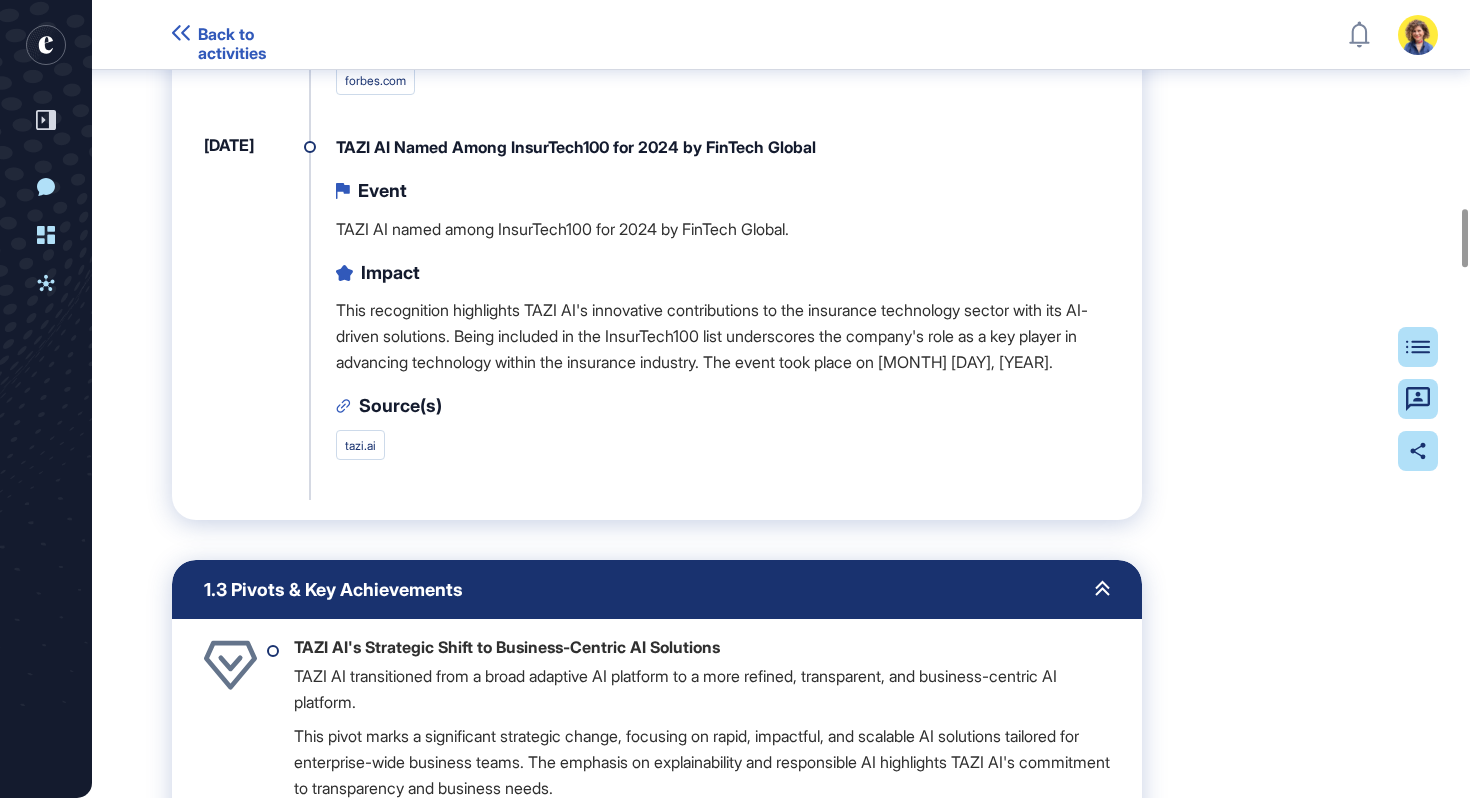 scroll, scrollTop: 2876, scrollLeft: 0, axis: vertical 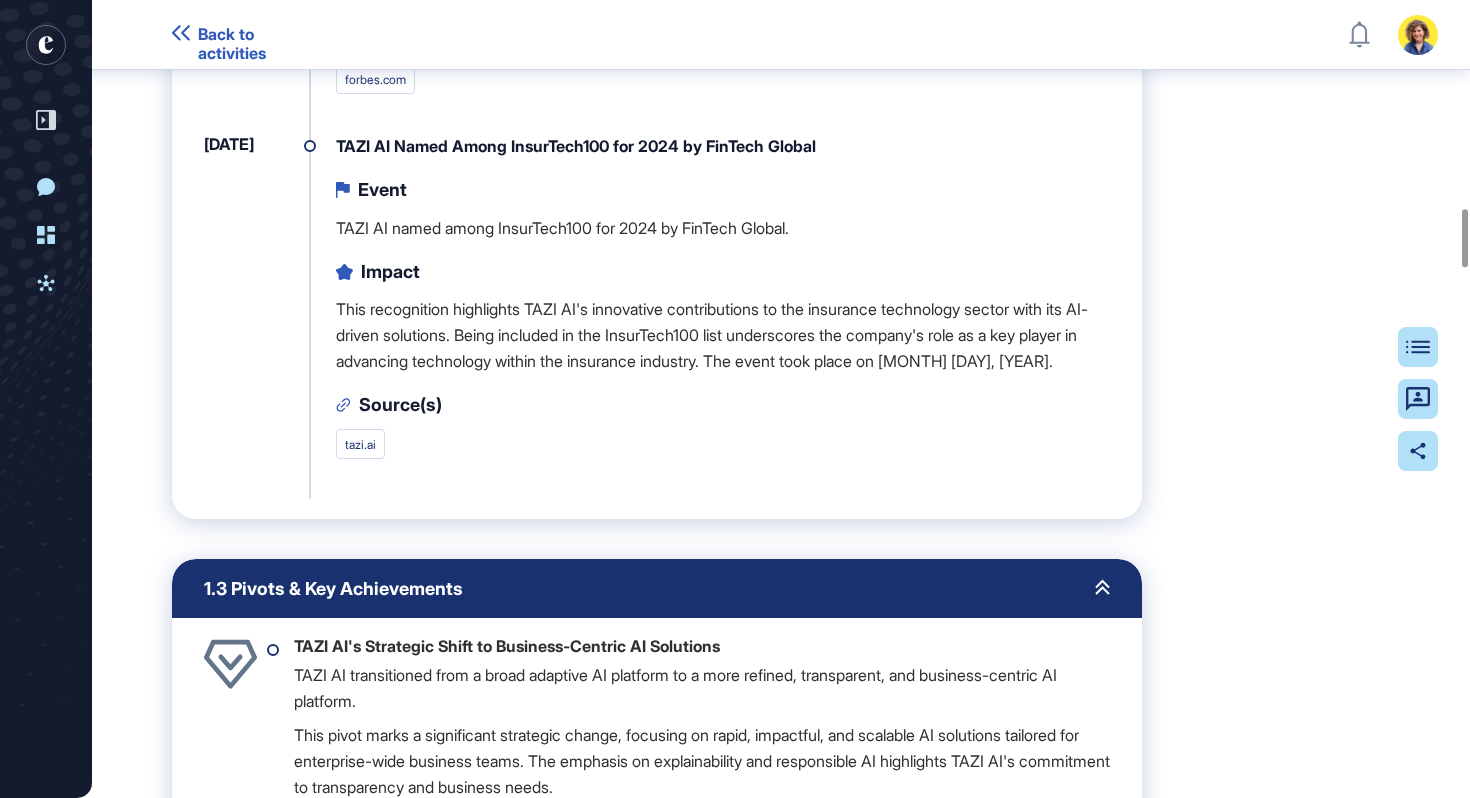 click on "TAZI AI Named Among InsurTech100 for 2024 by FinTech Global" at bounding box center [723, 147] 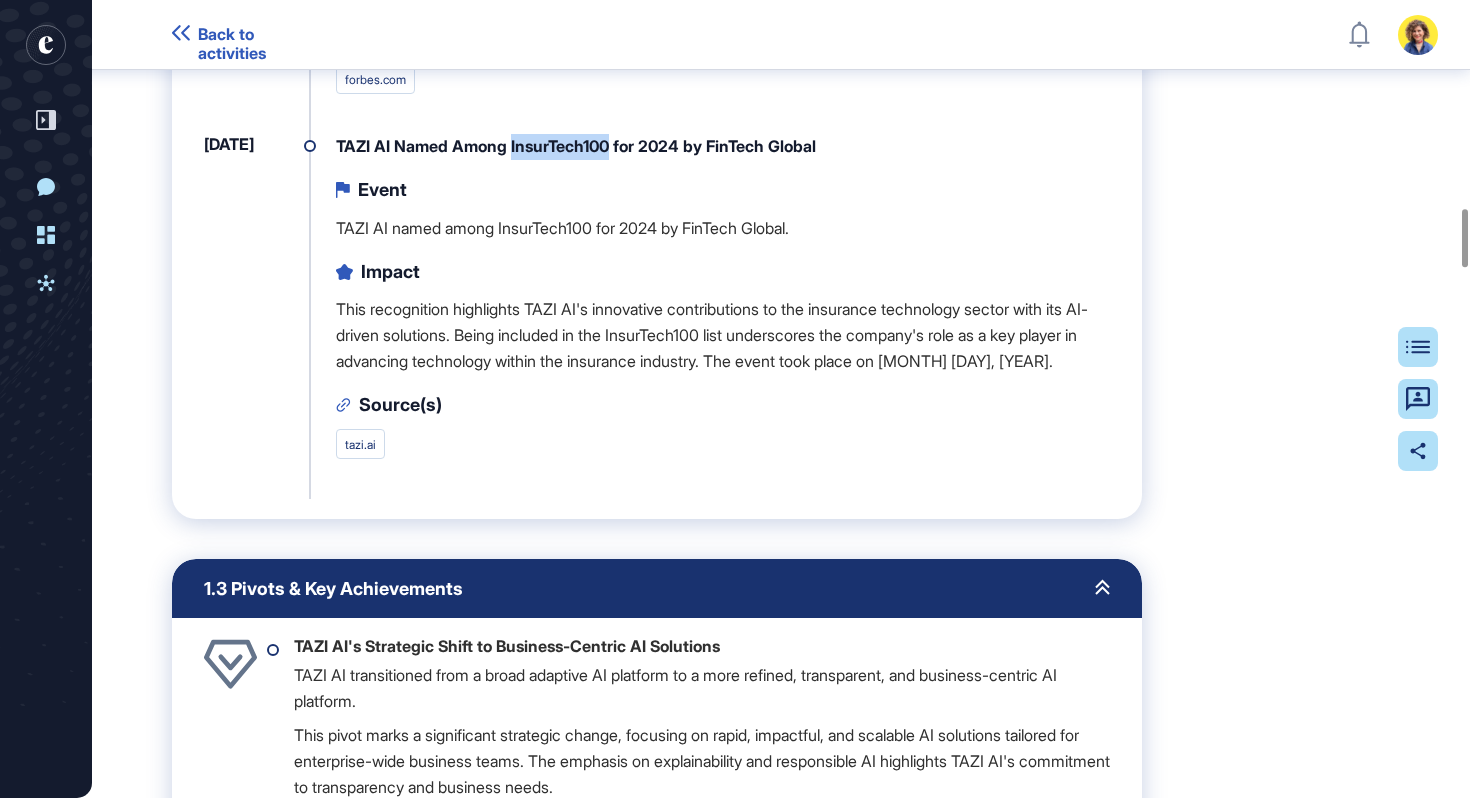 click on "TAZI AI Named Among InsurTech100 for 2024 by FinTech Global" at bounding box center [723, 147] 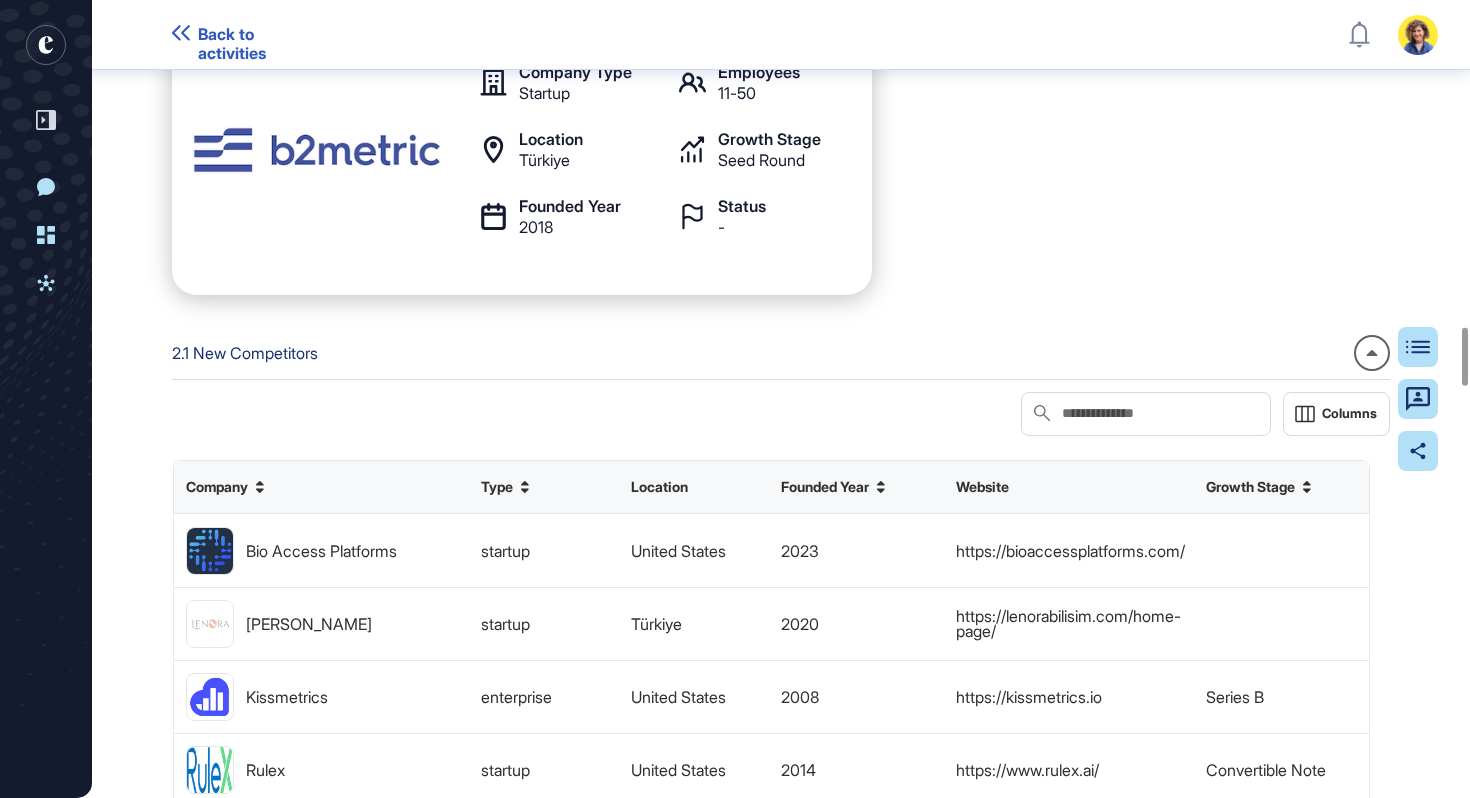 scroll, scrollTop: 4522, scrollLeft: 0, axis: vertical 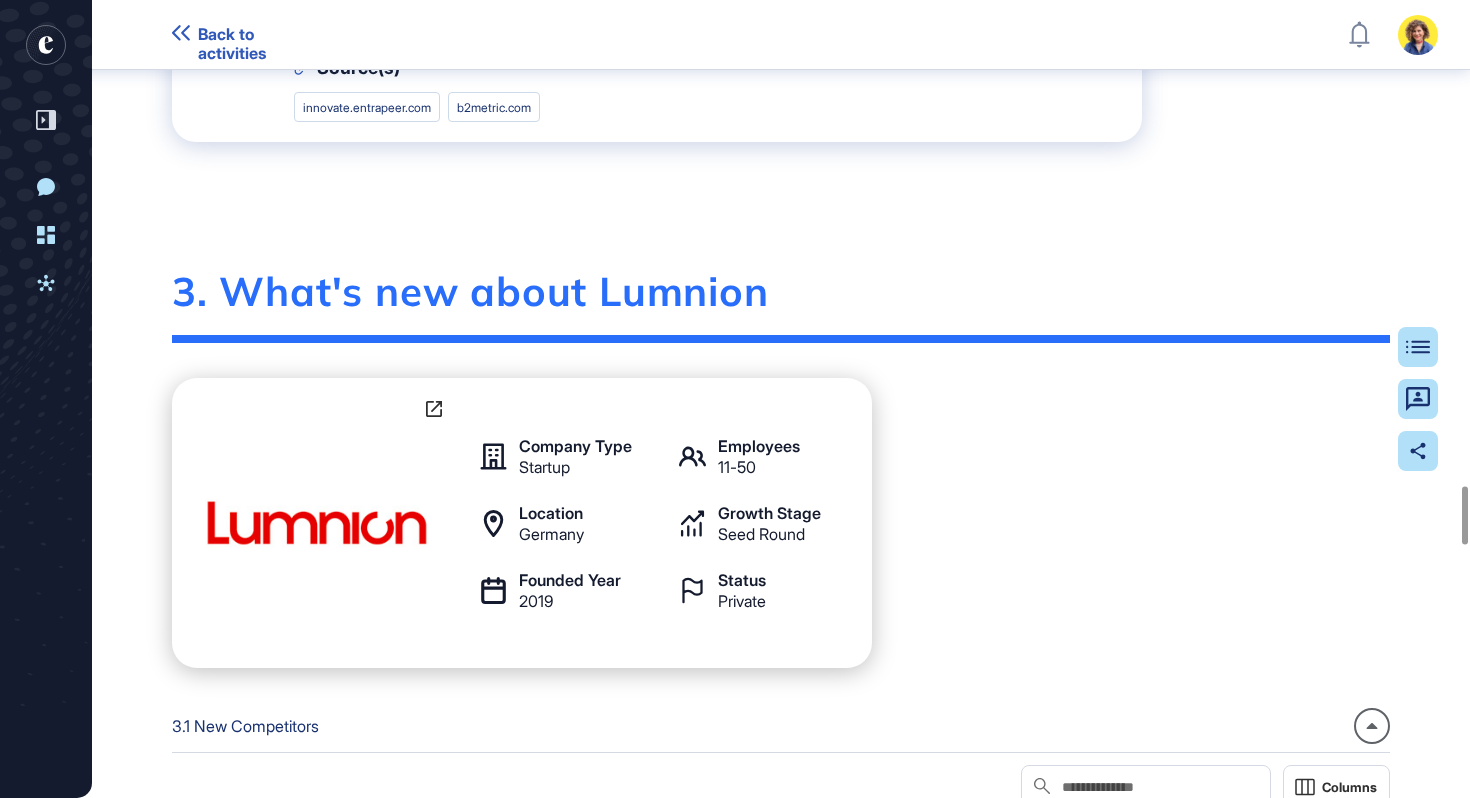 click 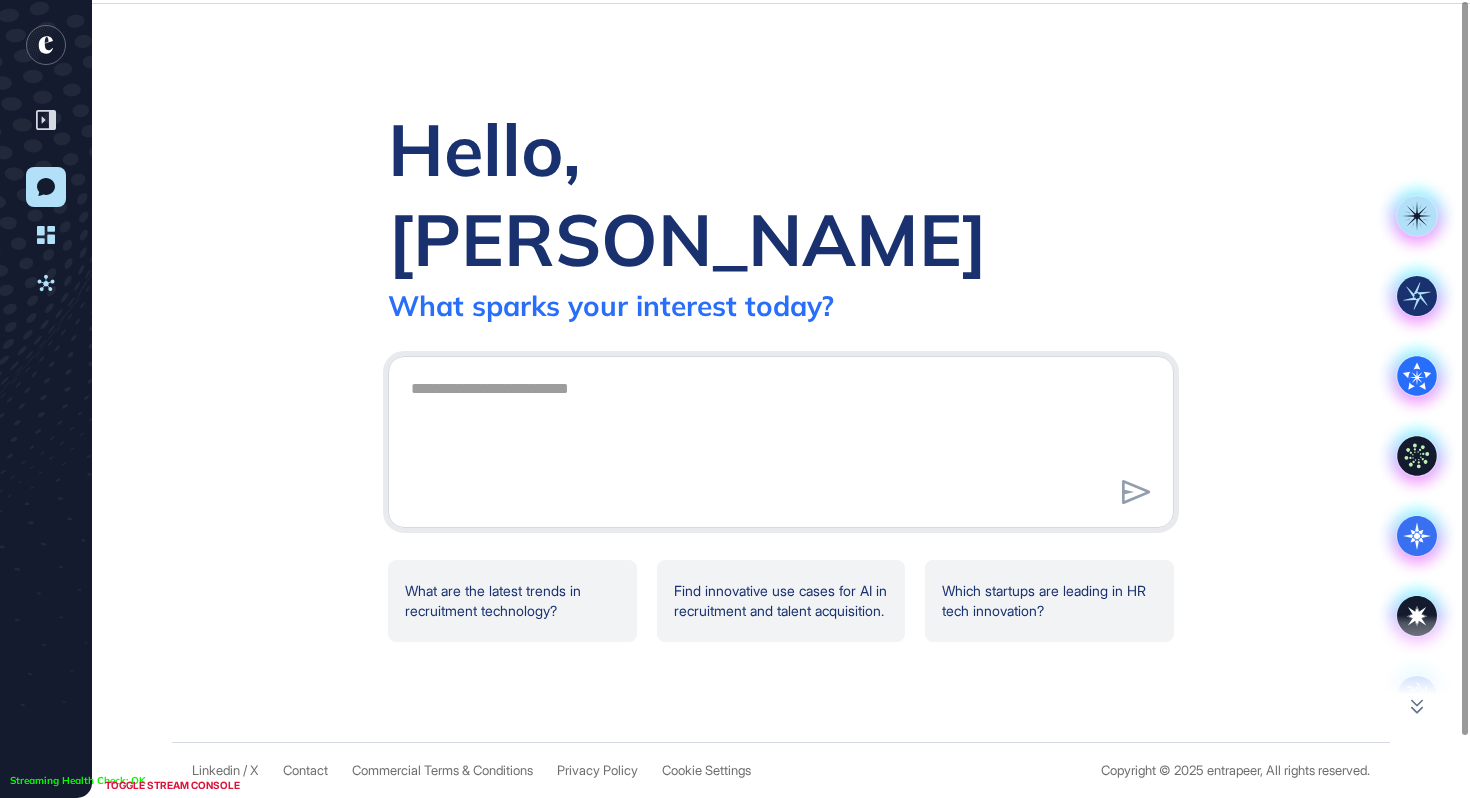 scroll, scrollTop: 0, scrollLeft: 0, axis: both 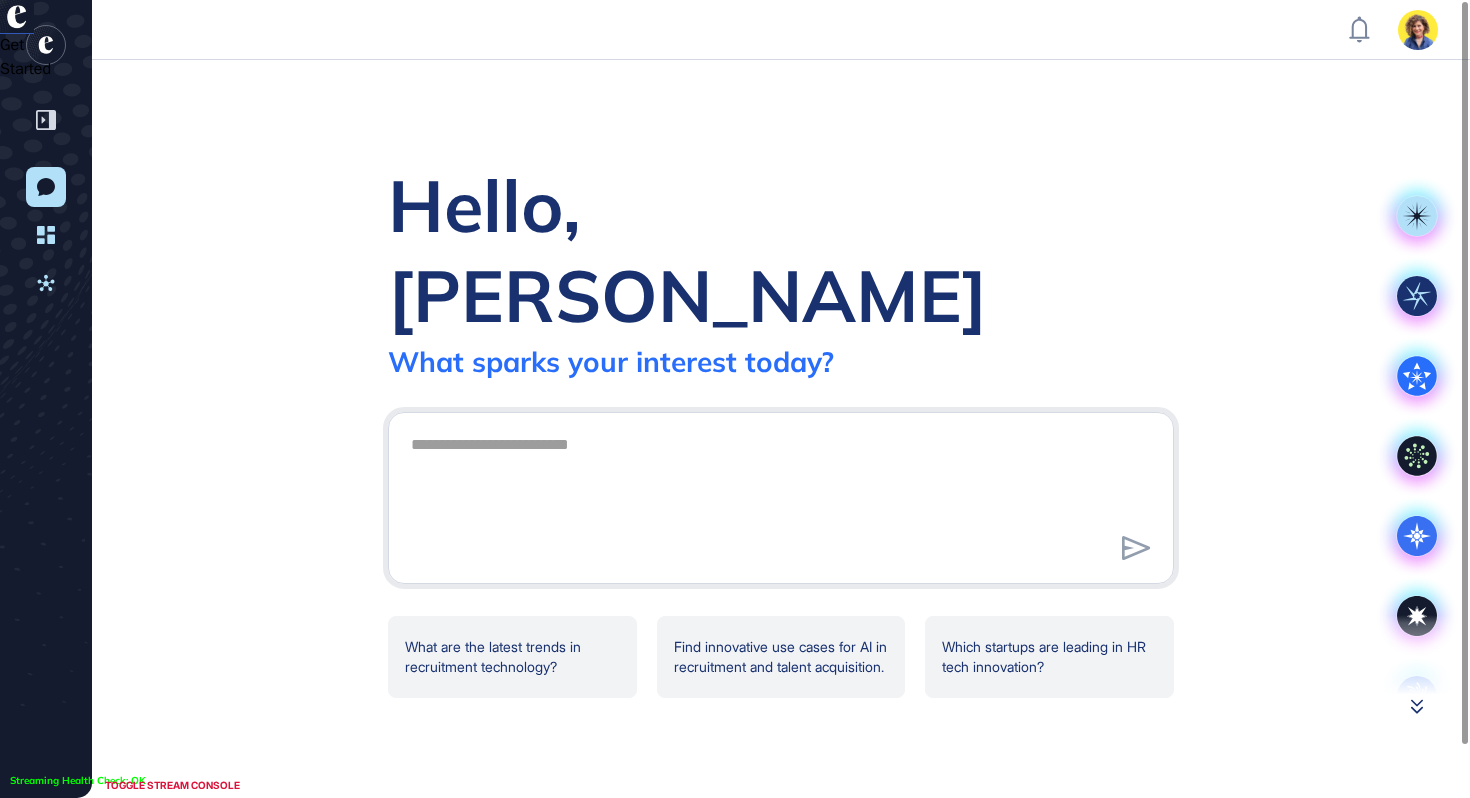 click 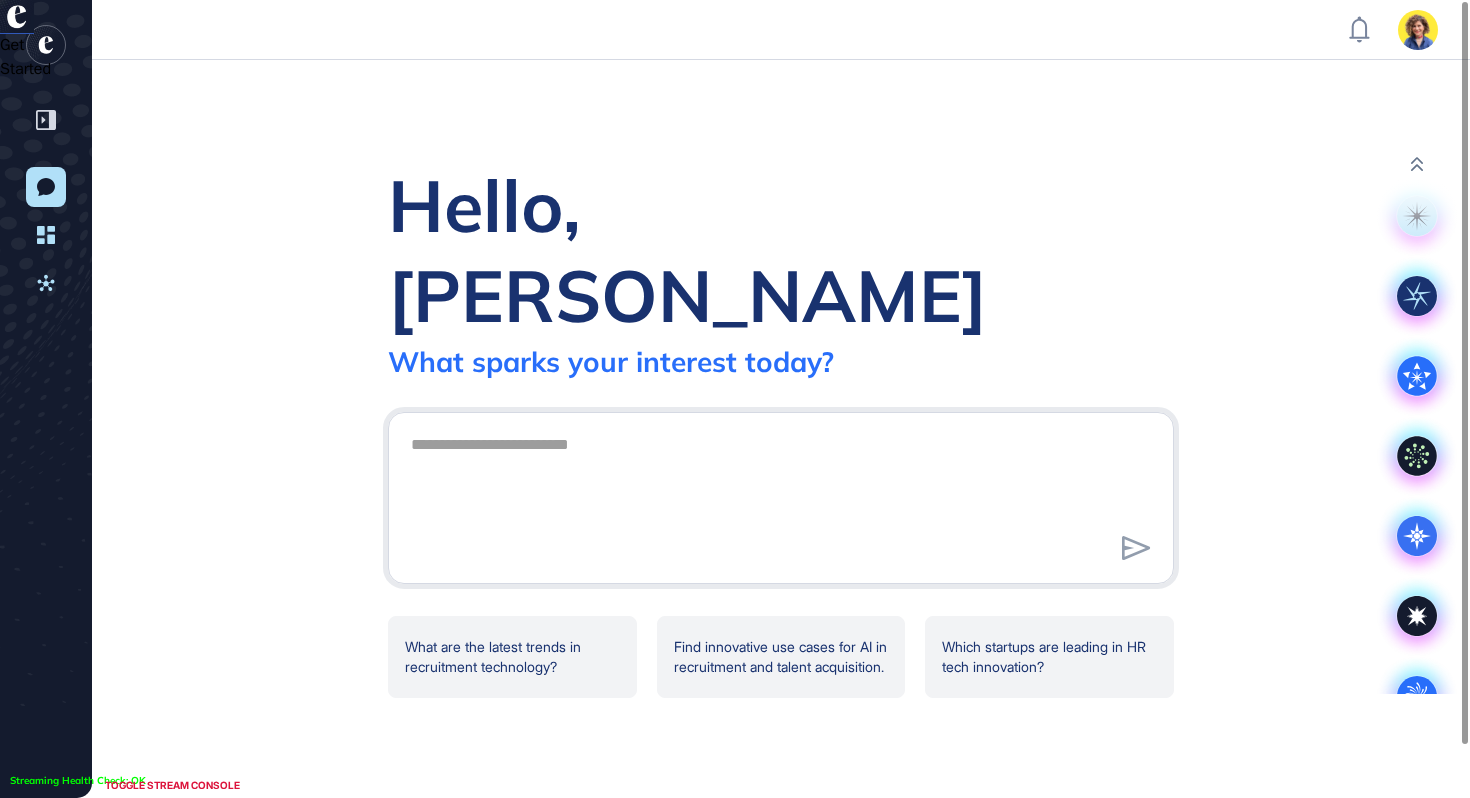 scroll, scrollTop: 41, scrollLeft: 0, axis: vertical 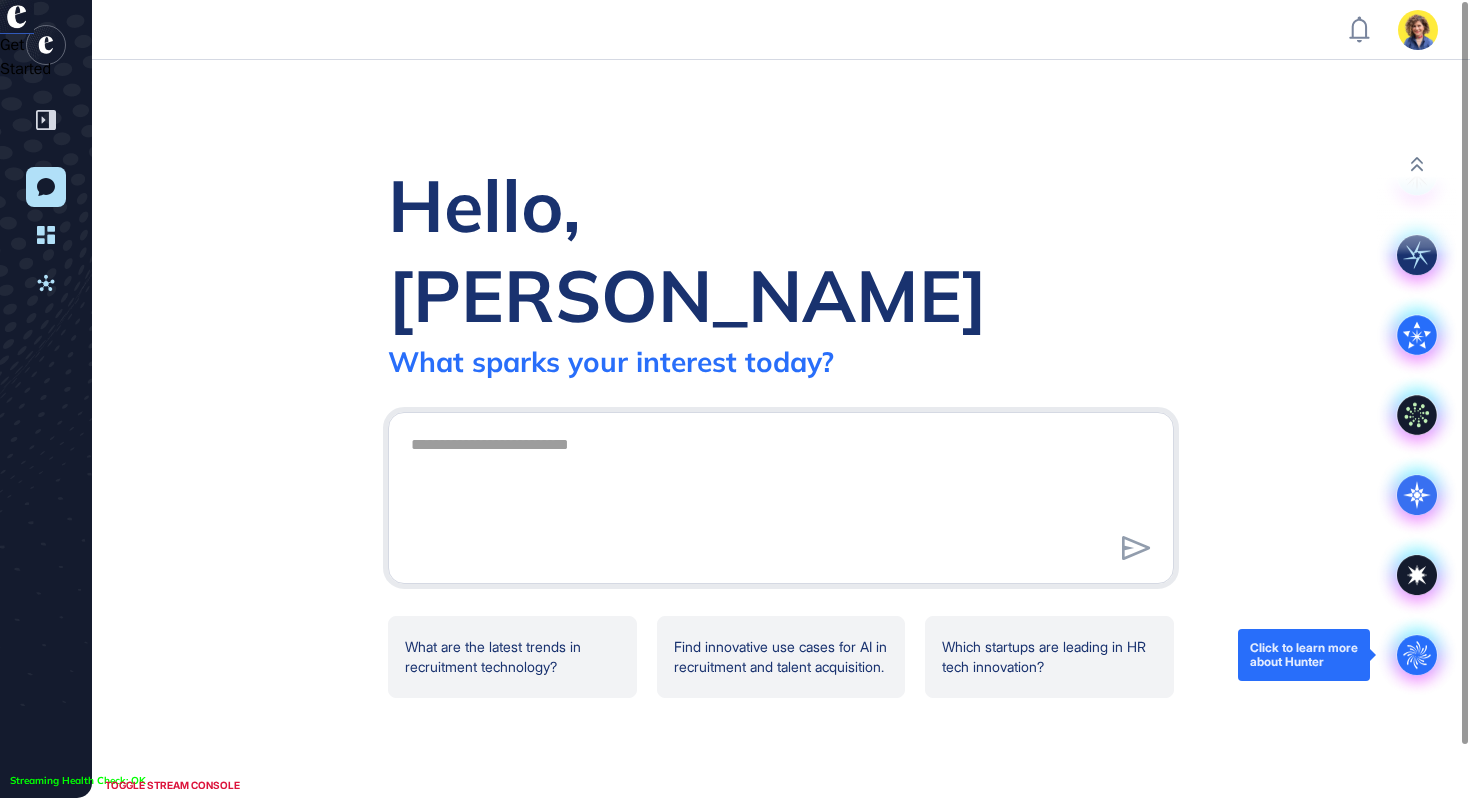 click 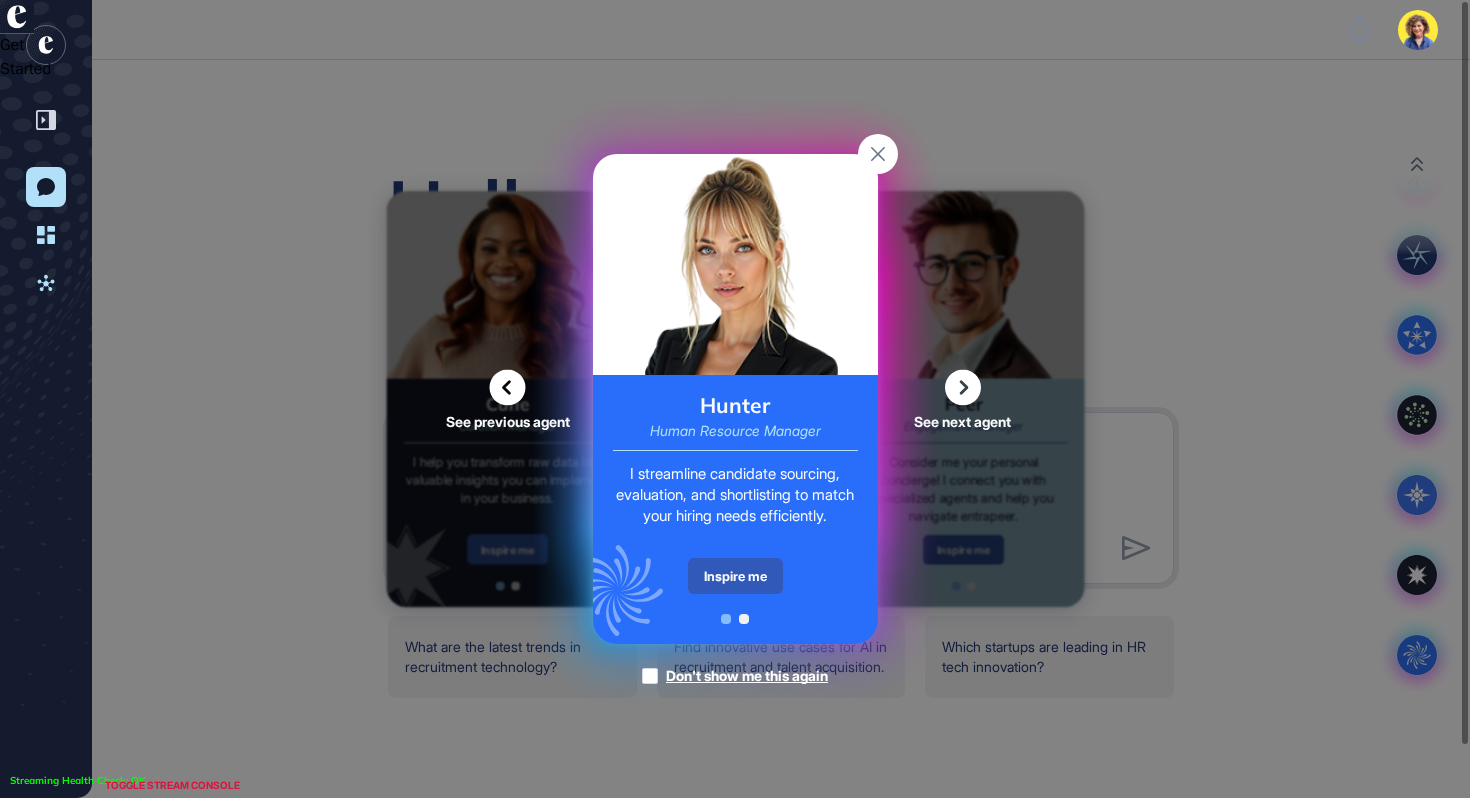 click 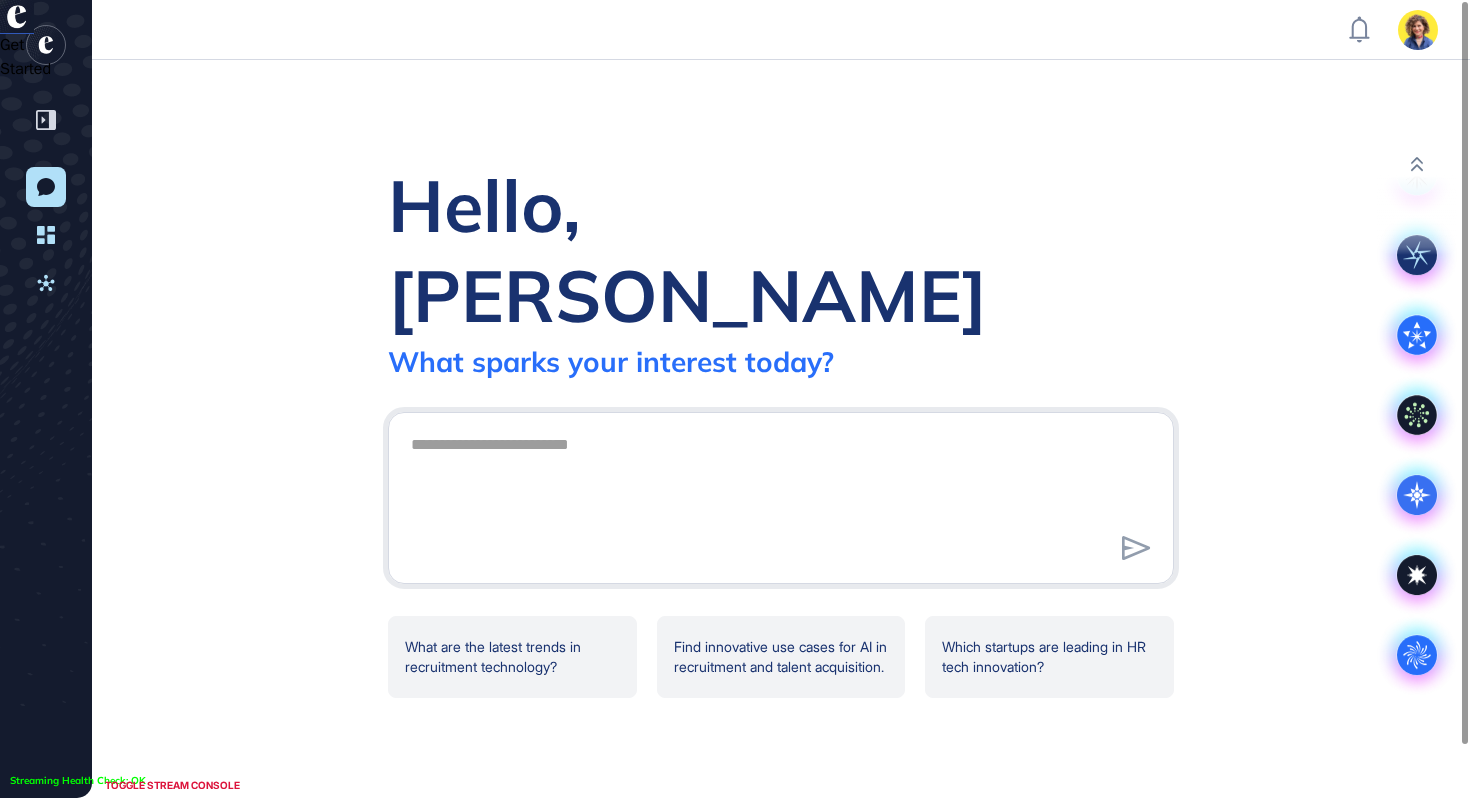 click at bounding box center [1417, 215] 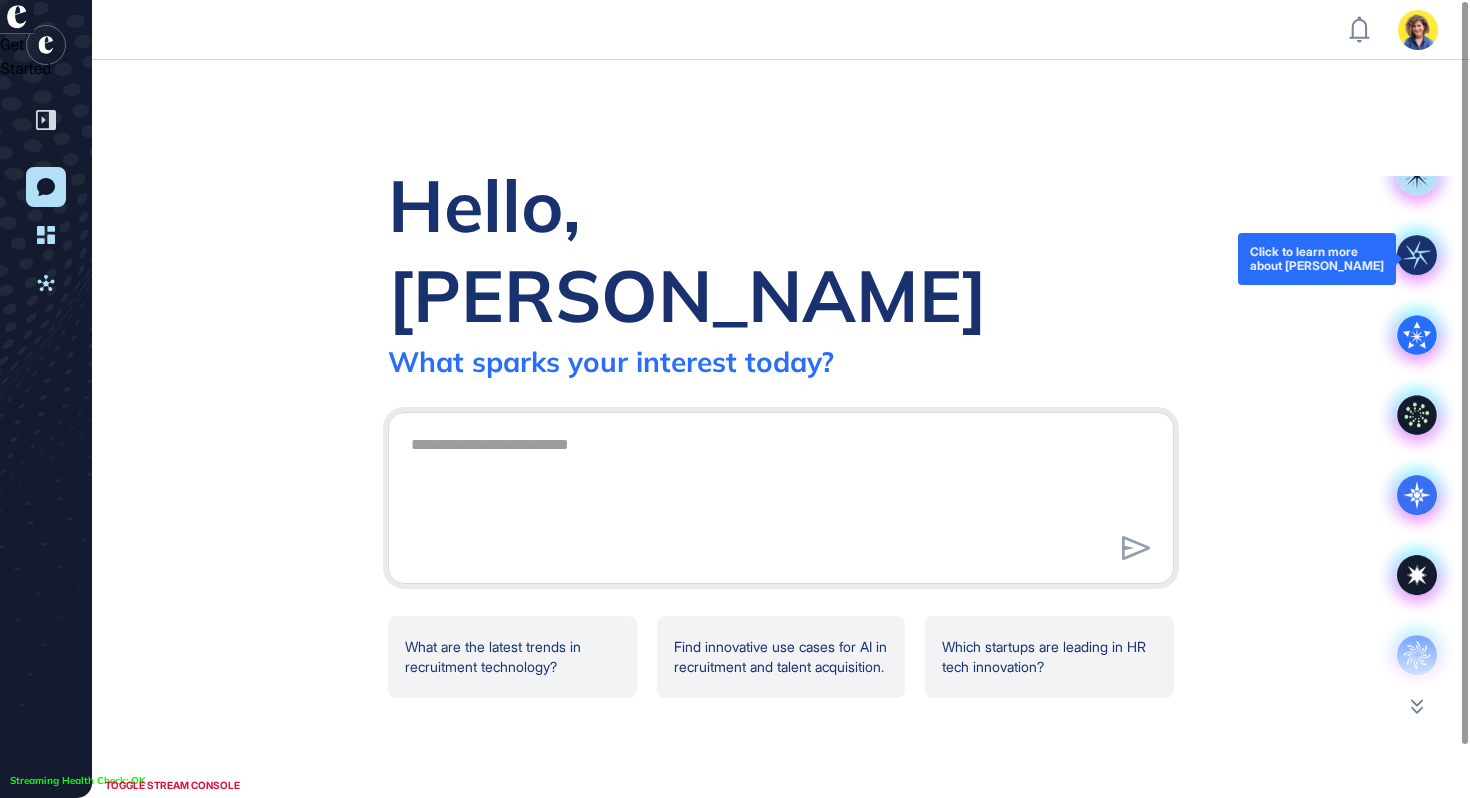 scroll, scrollTop: 0, scrollLeft: 0, axis: both 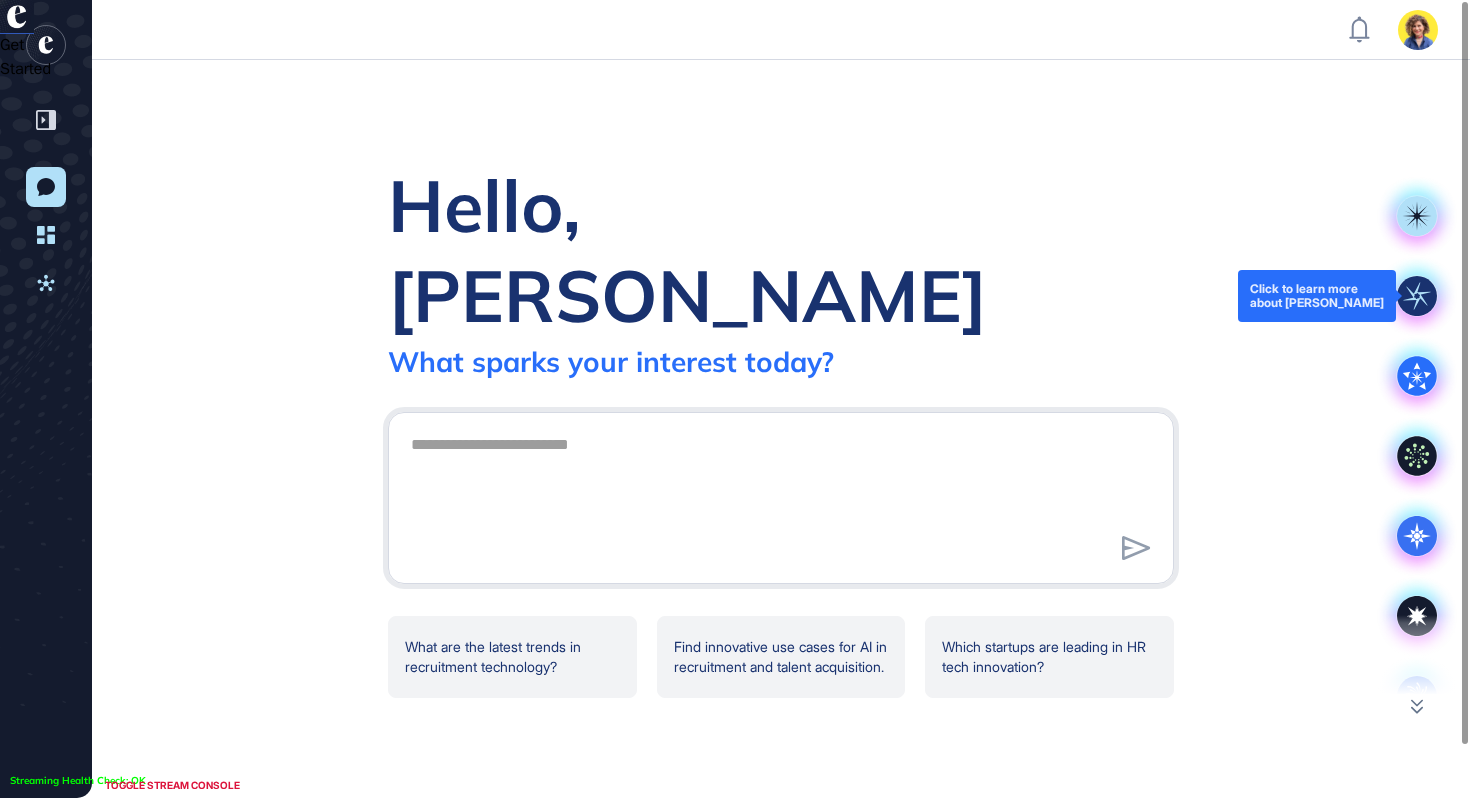click 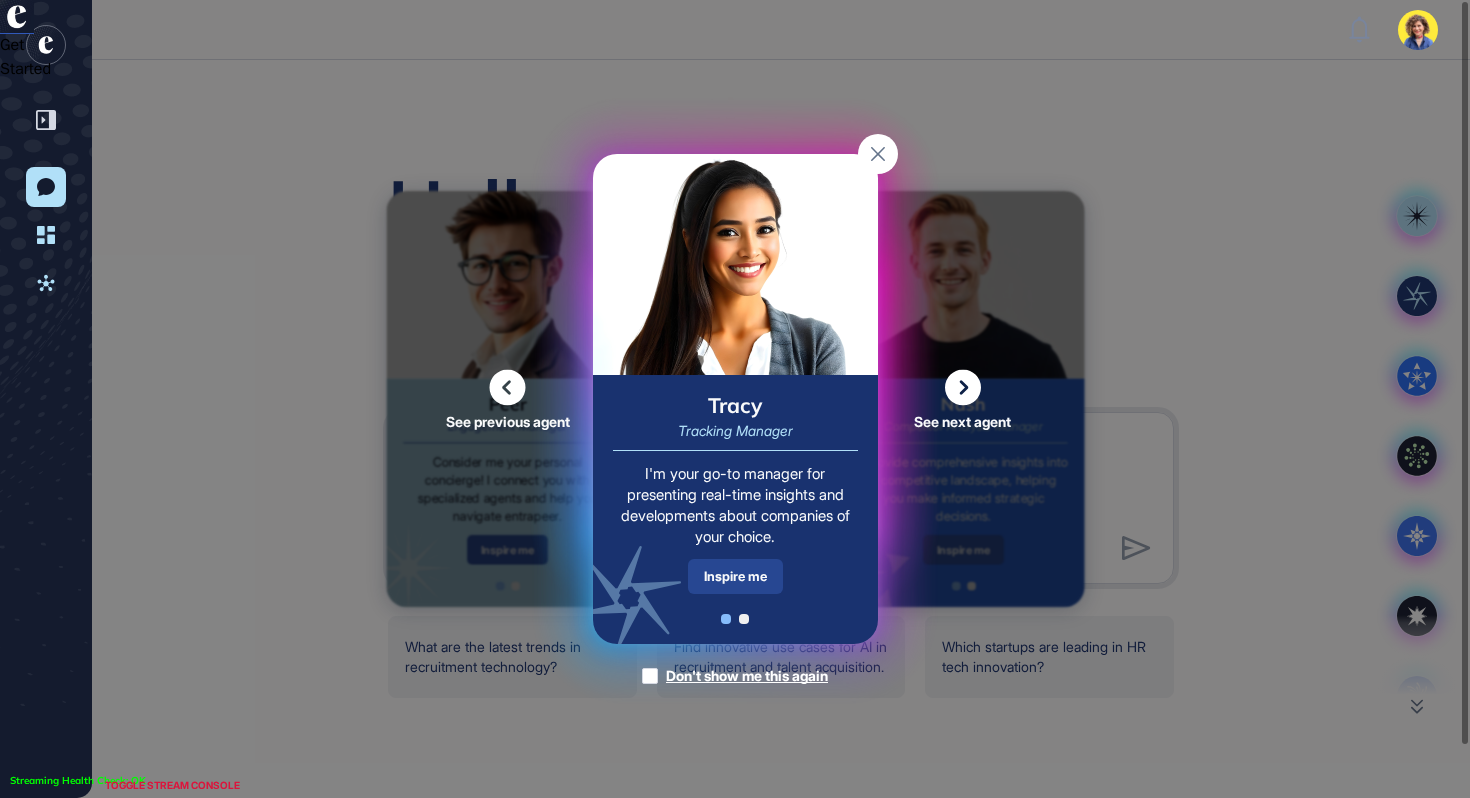 click on "Inspire me" at bounding box center (735, 576) 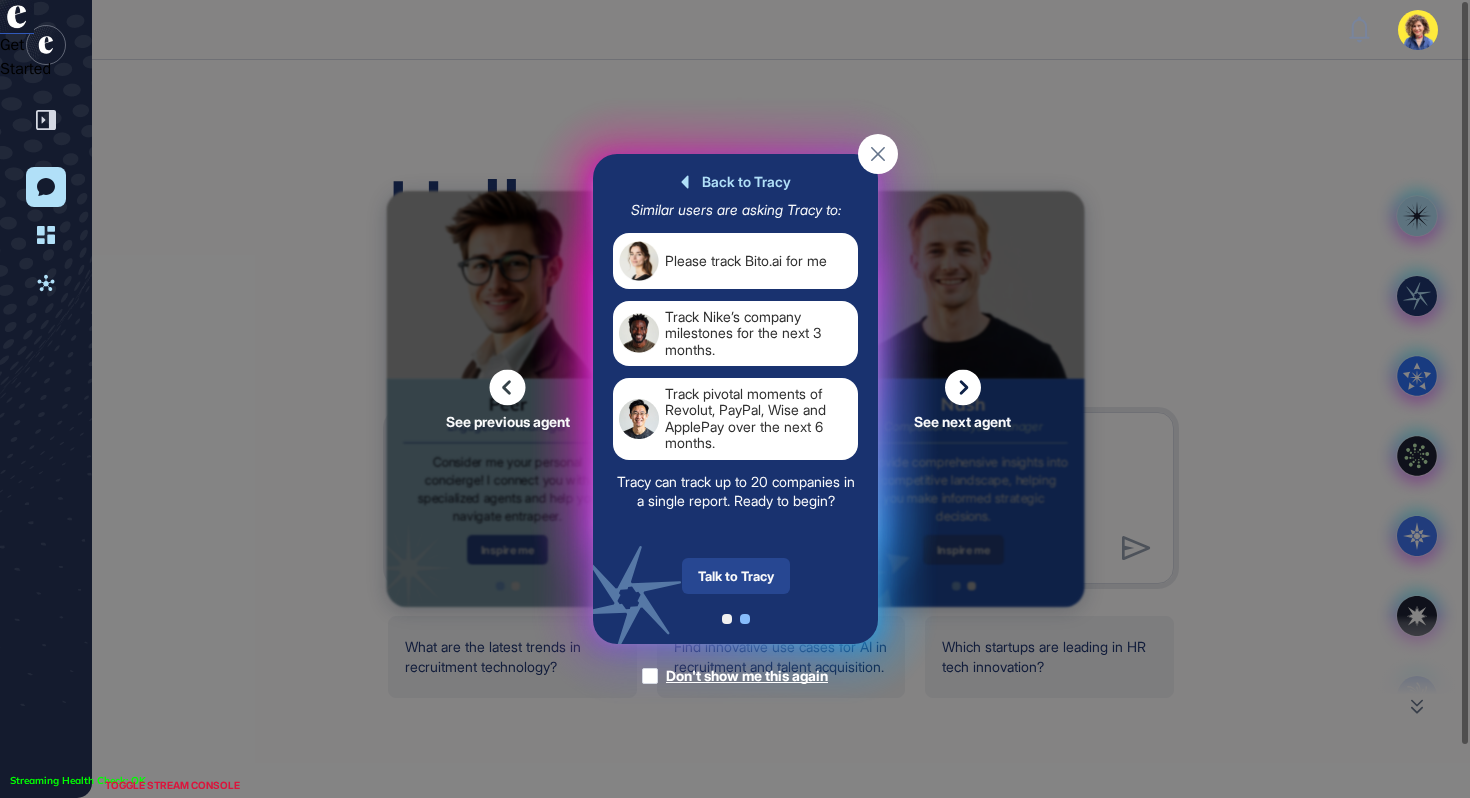click on "Talk to Tracy" at bounding box center [735, 576] 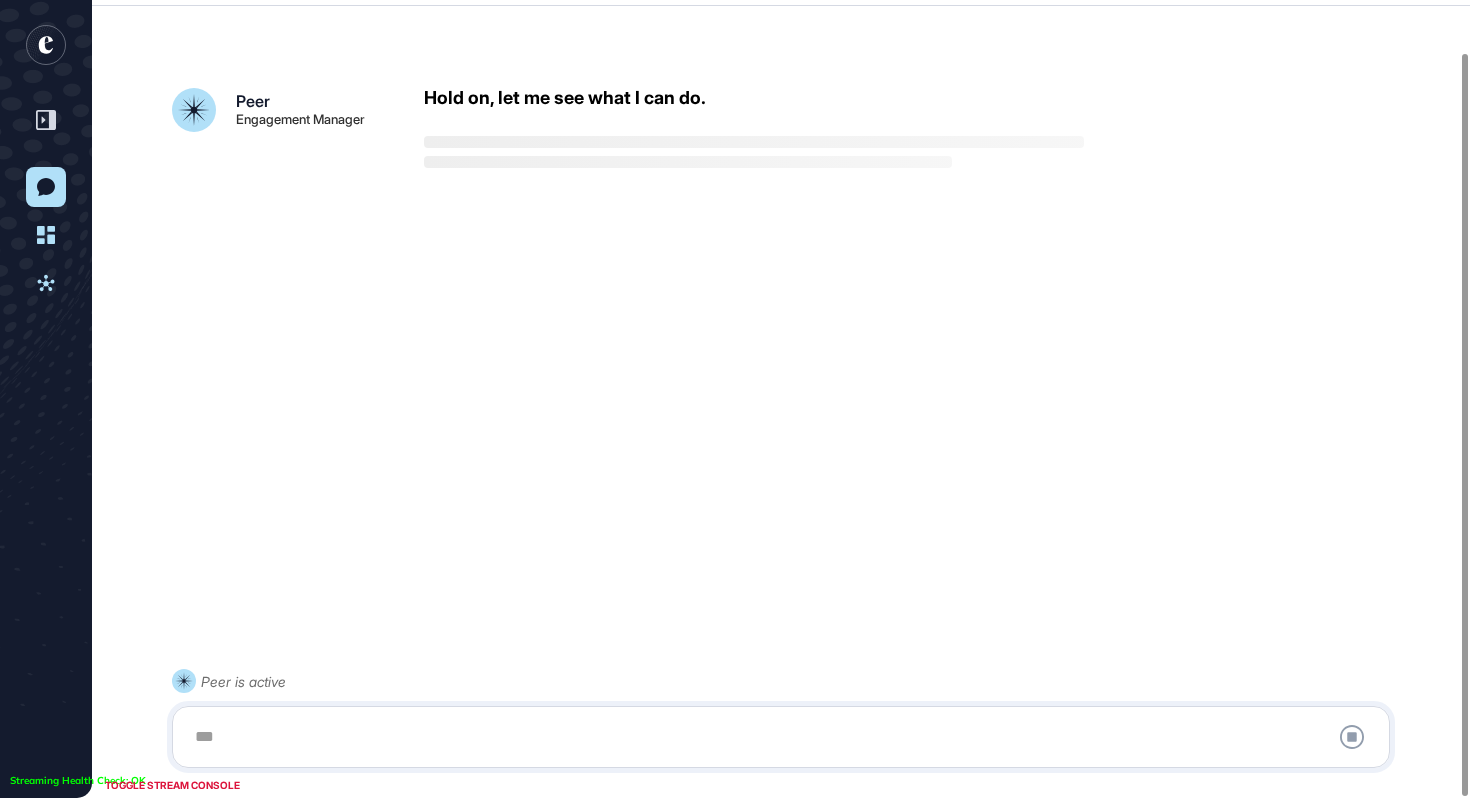 scroll, scrollTop: 56, scrollLeft: 0, axis: vertical 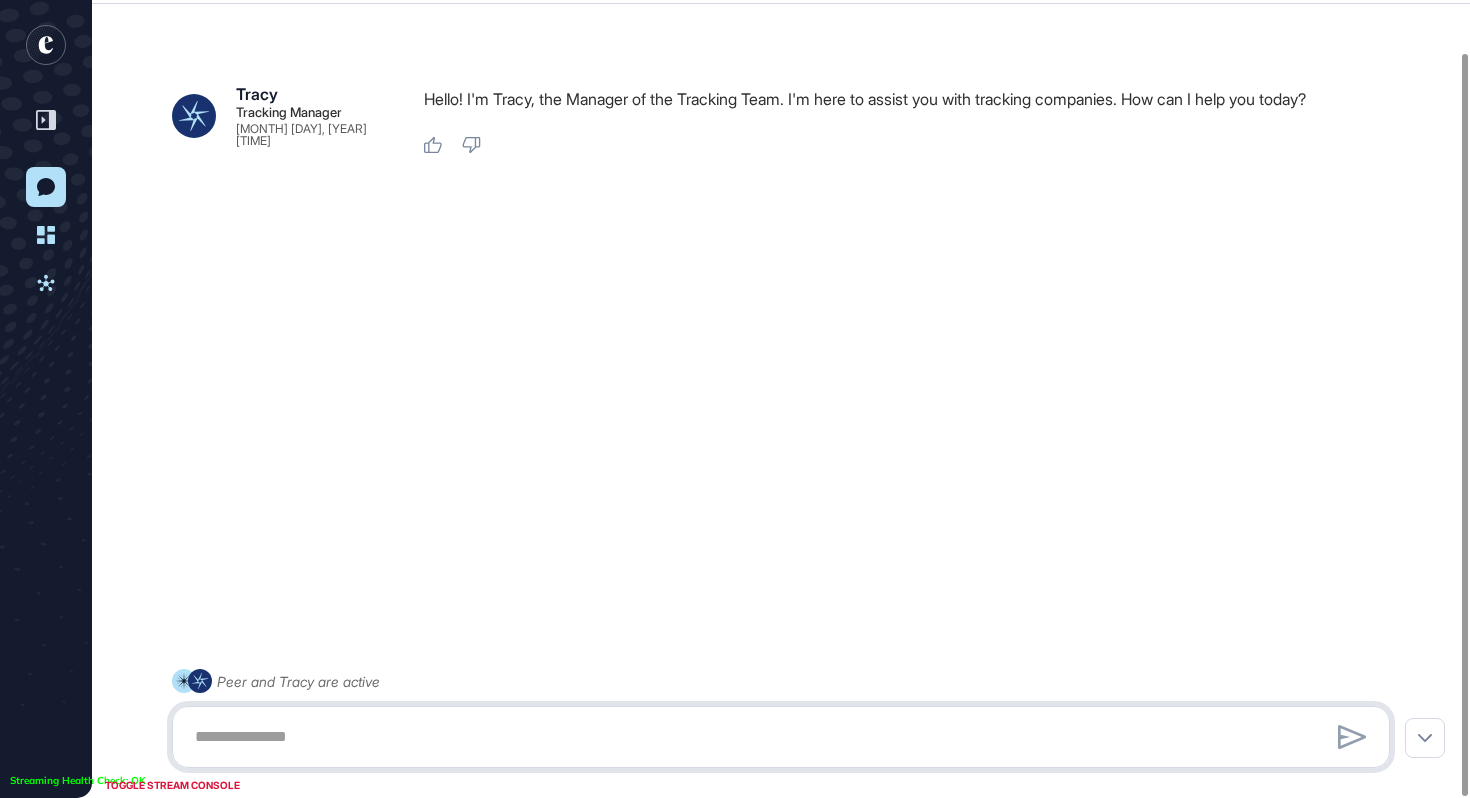 click at bounding box center (781, 737) 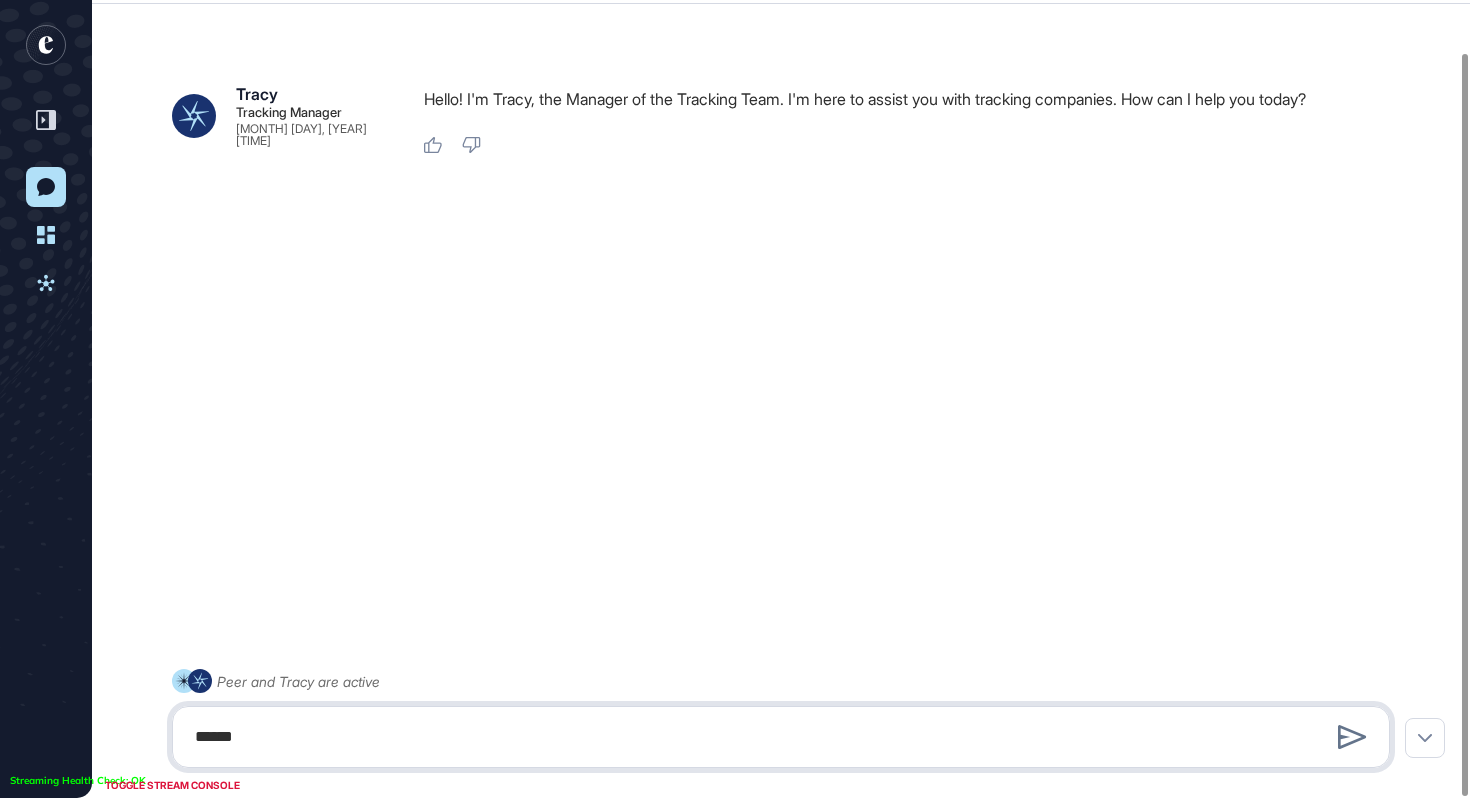 paste on "**********" 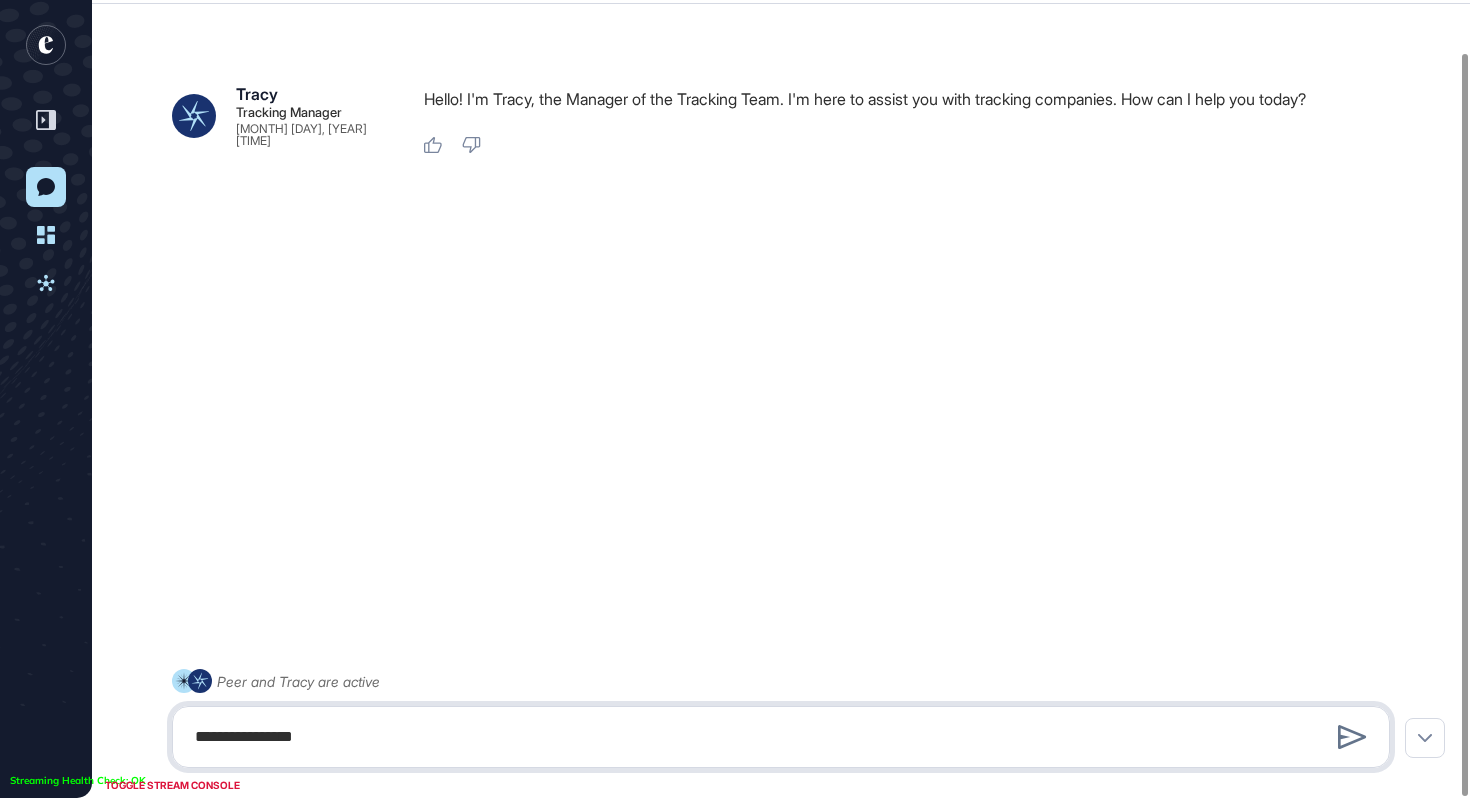 type on "**********" 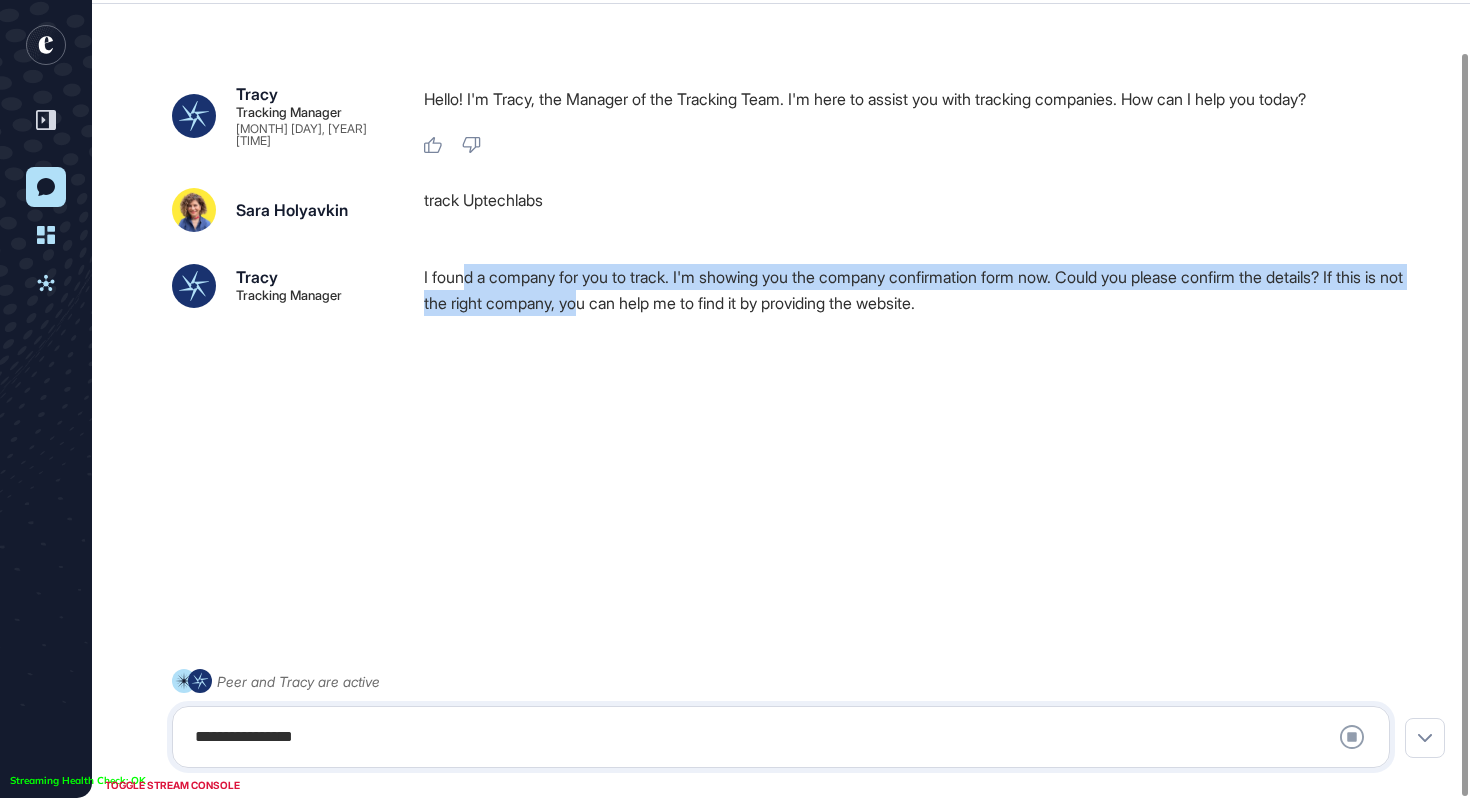 drag, startPoint x: 468, startPoint y: 274, endPoint x: 661, endPoint y: 298, distance: 194.4865 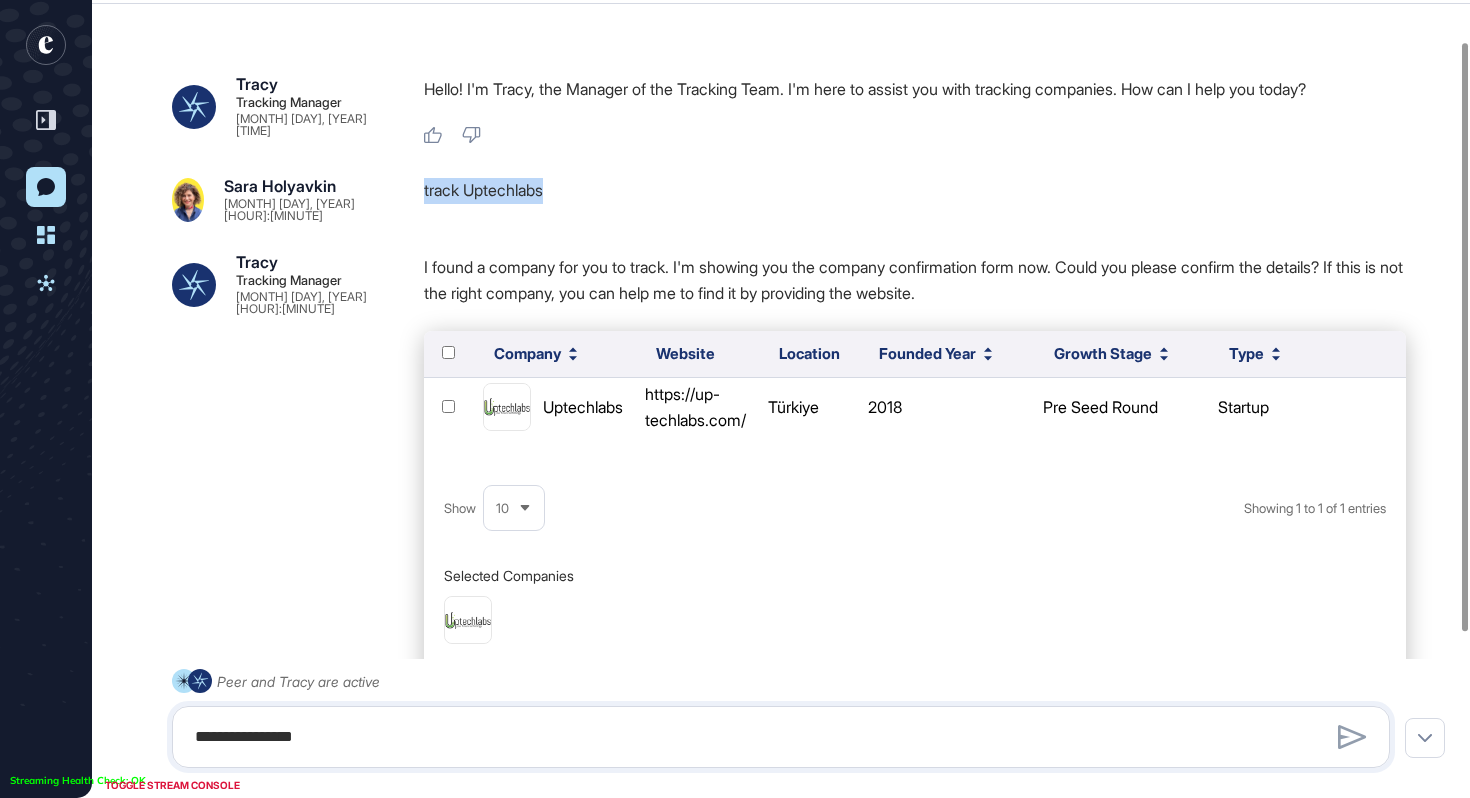 drag, startPoint x: 414, startPoint y: 195, endPoint x: 615, endPoint y: 196, distance: 201.00249 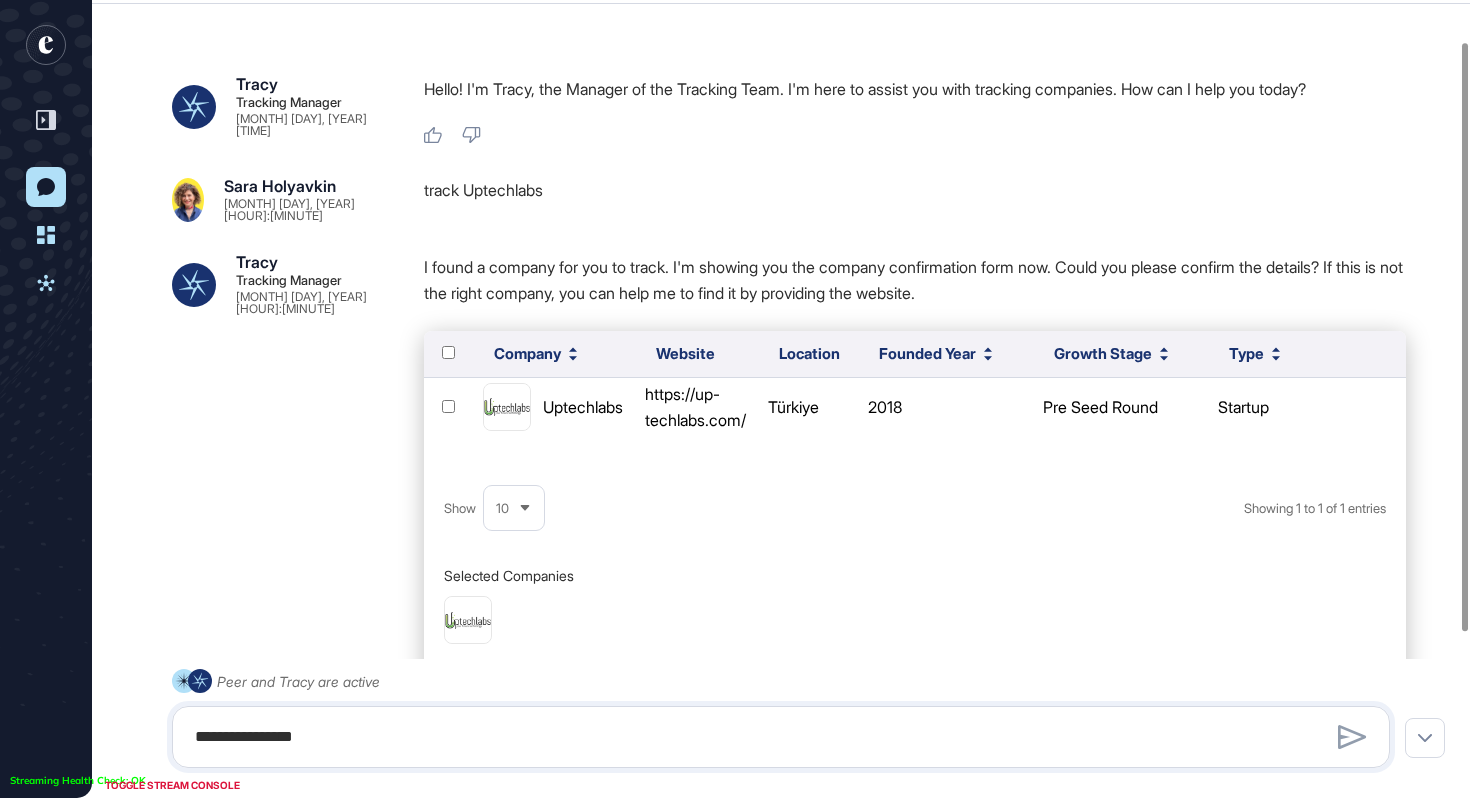 scroll, scrollTop: 0, scrollLeft: 0, axis: both 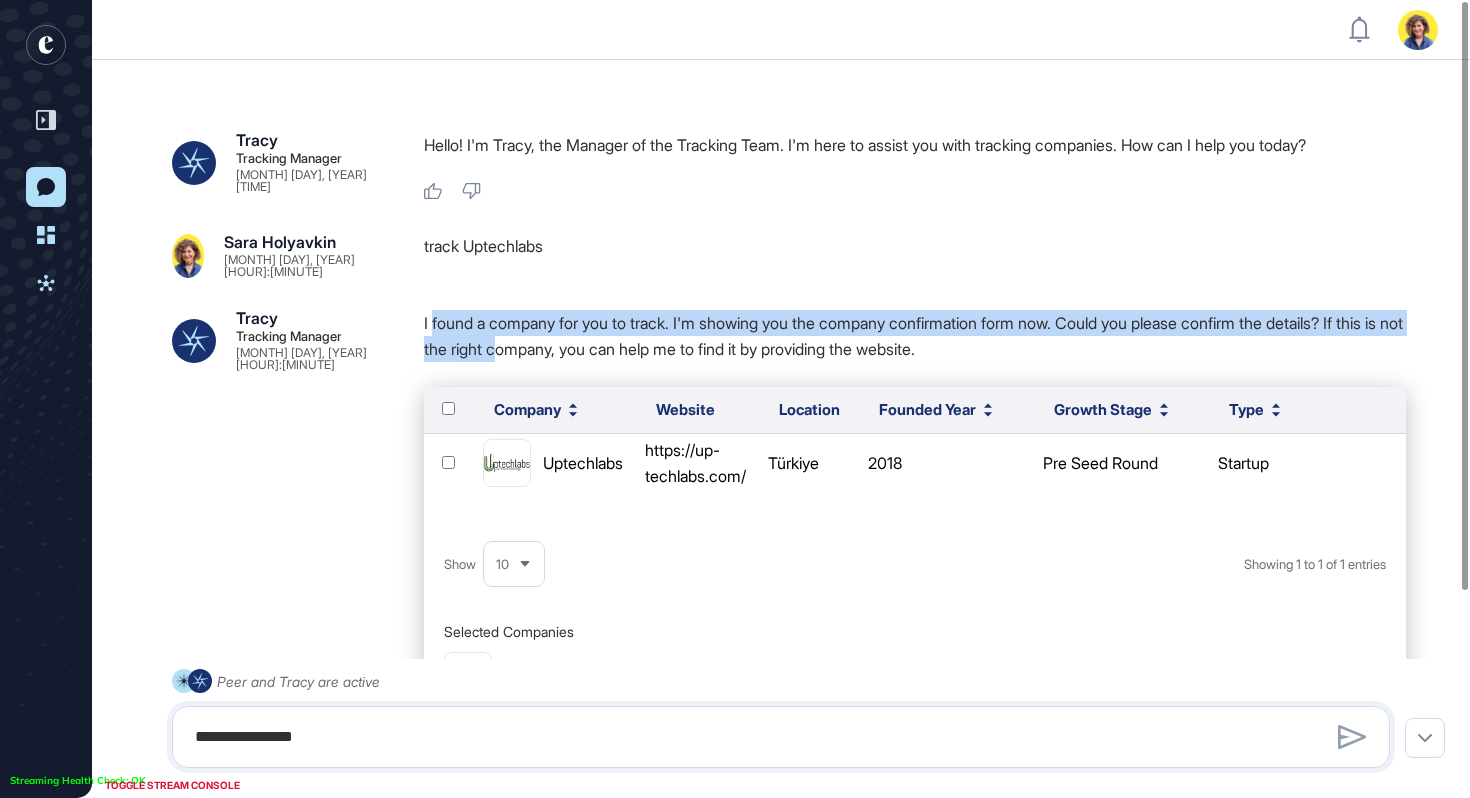 drag, startPoint x: 435, startPoint y: 314, endPoint x: 578, endPoint y: 342, distance: 145.71547 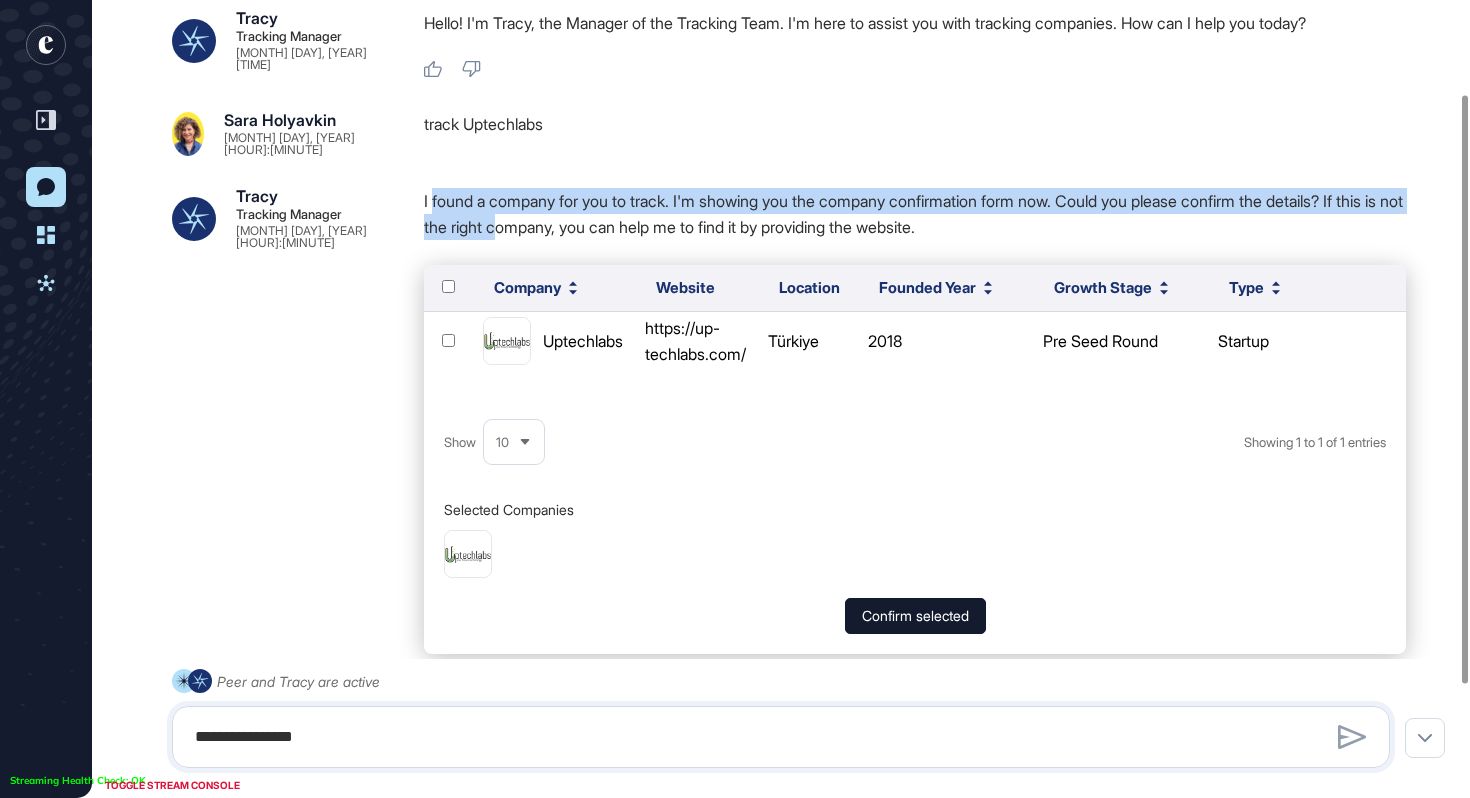 scroll, scrollTop: 127, scrollLeft: 0, axis: vertical 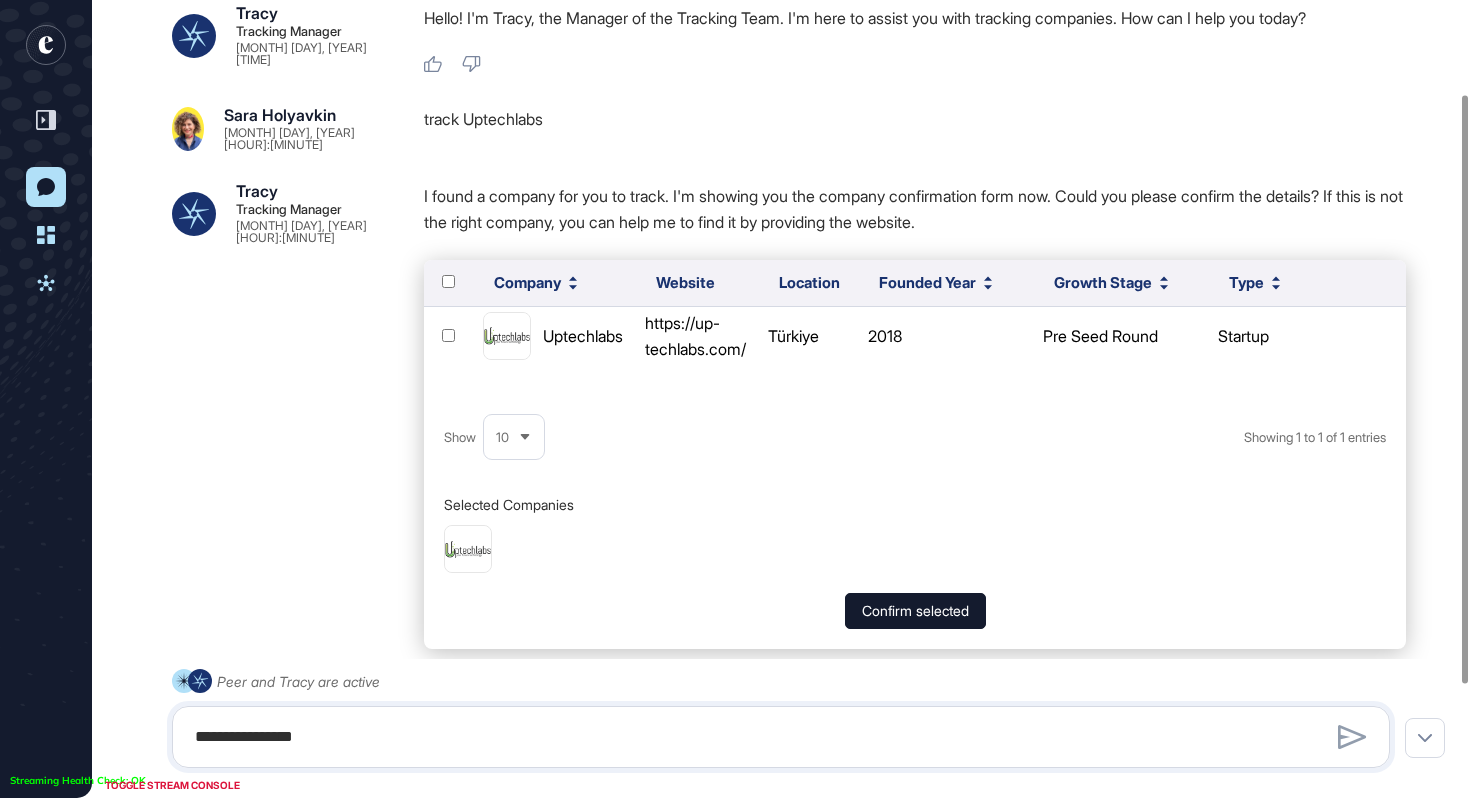 click on "Tracy Tracking Manager [DATE] [TIME] I found a company for you to track. I'm showing you the company confirmation form now. Could you please confirm the details? If this is not the right company, you can help me to find it by providing the website. Company Website Location Founded Year Growth Stage Type Uptechlabs https://up-techlabs.com/ Türkiye 2018 Pre Seed Round startup Show 10 Showing 1 to 1 of 1 entries Selected Companies x Confirm selected Like Dislike" at bounding box center [781, 432] 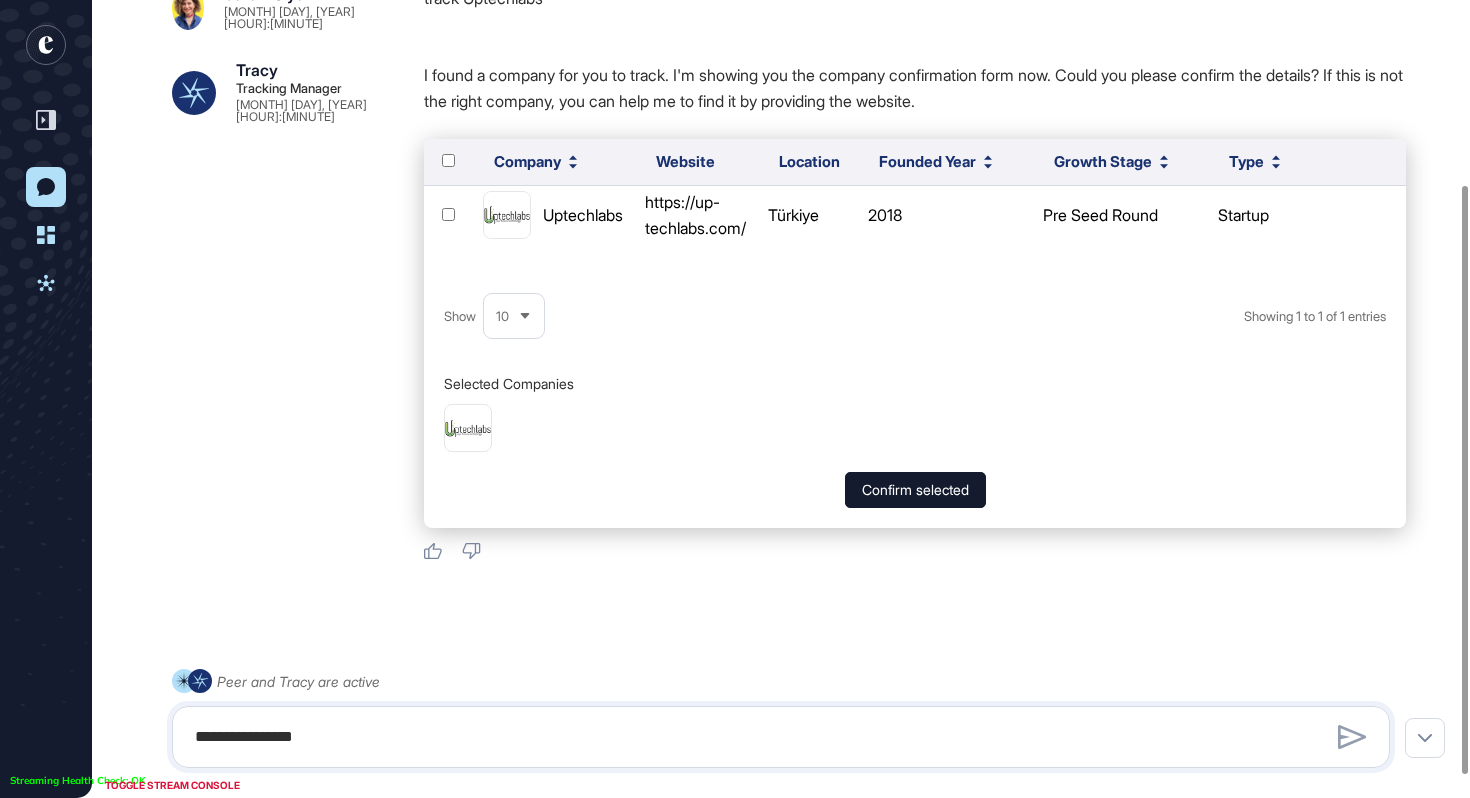 scroll, scrollTop: 250, scrollLeft: 0, axis: vertical 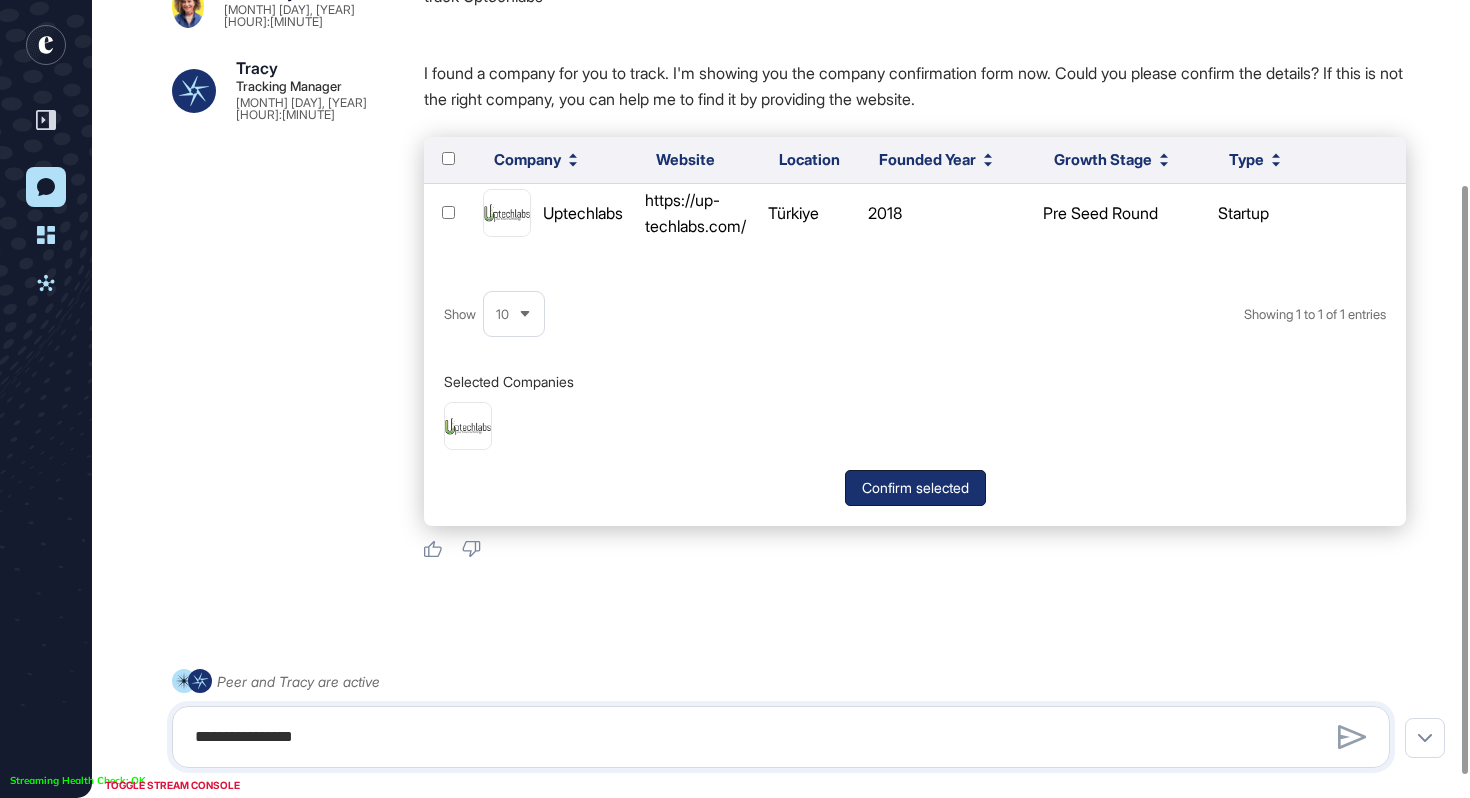 click on "Confirm selected" at bounding box center (915, 488) 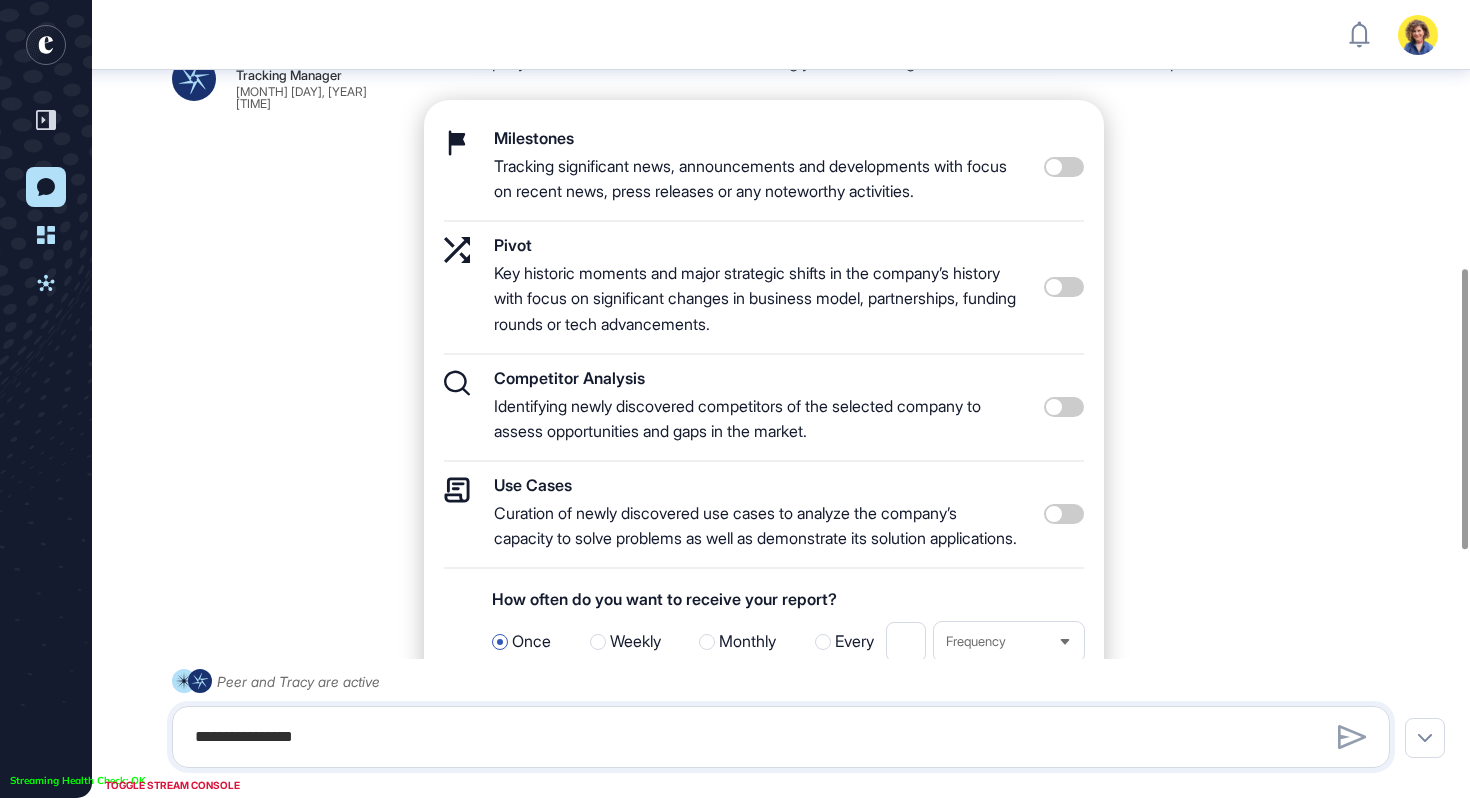 scroll, scrollTop: 765, scrollLeft: 0, axis: vertical 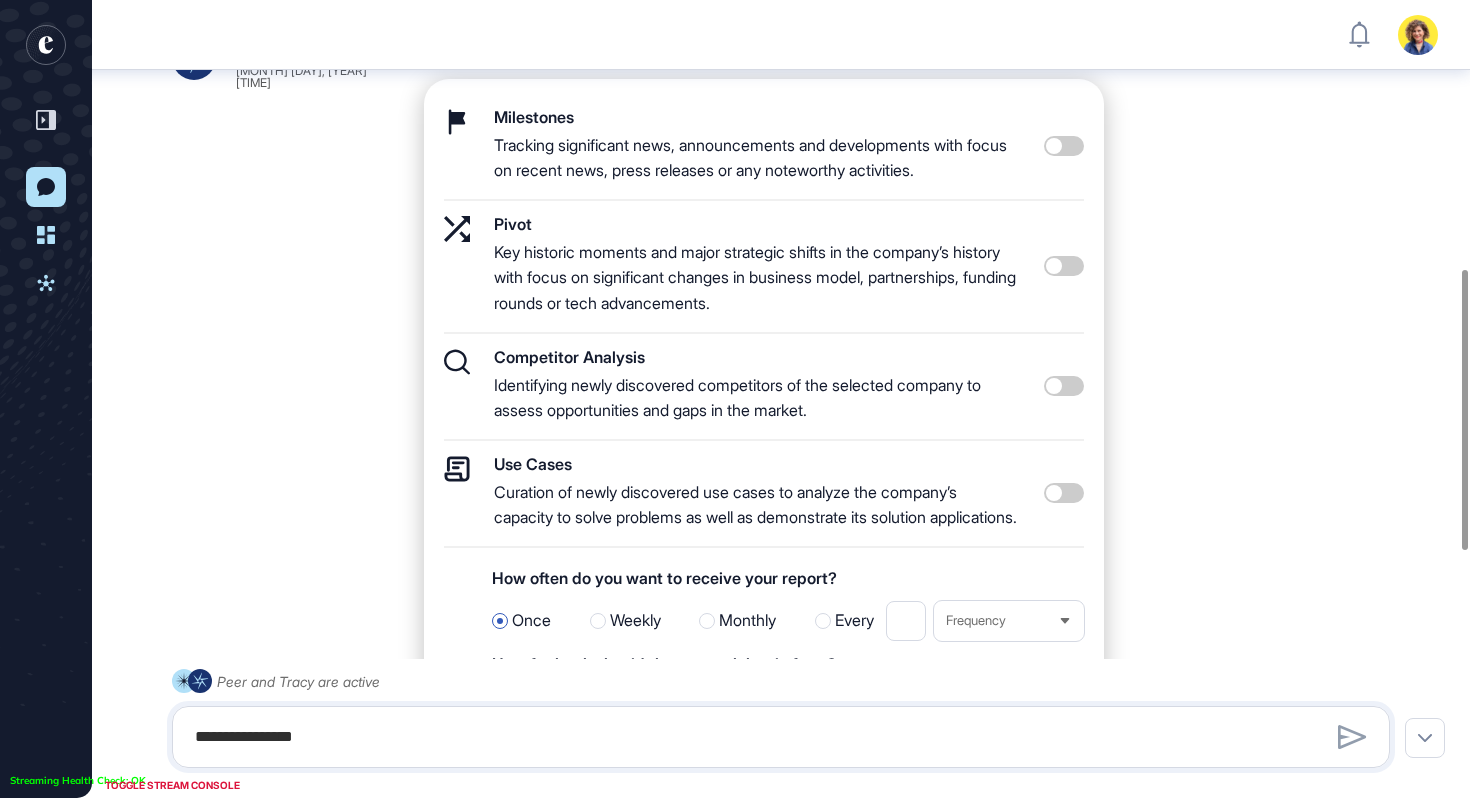 click at bounding box center (1064, 386) 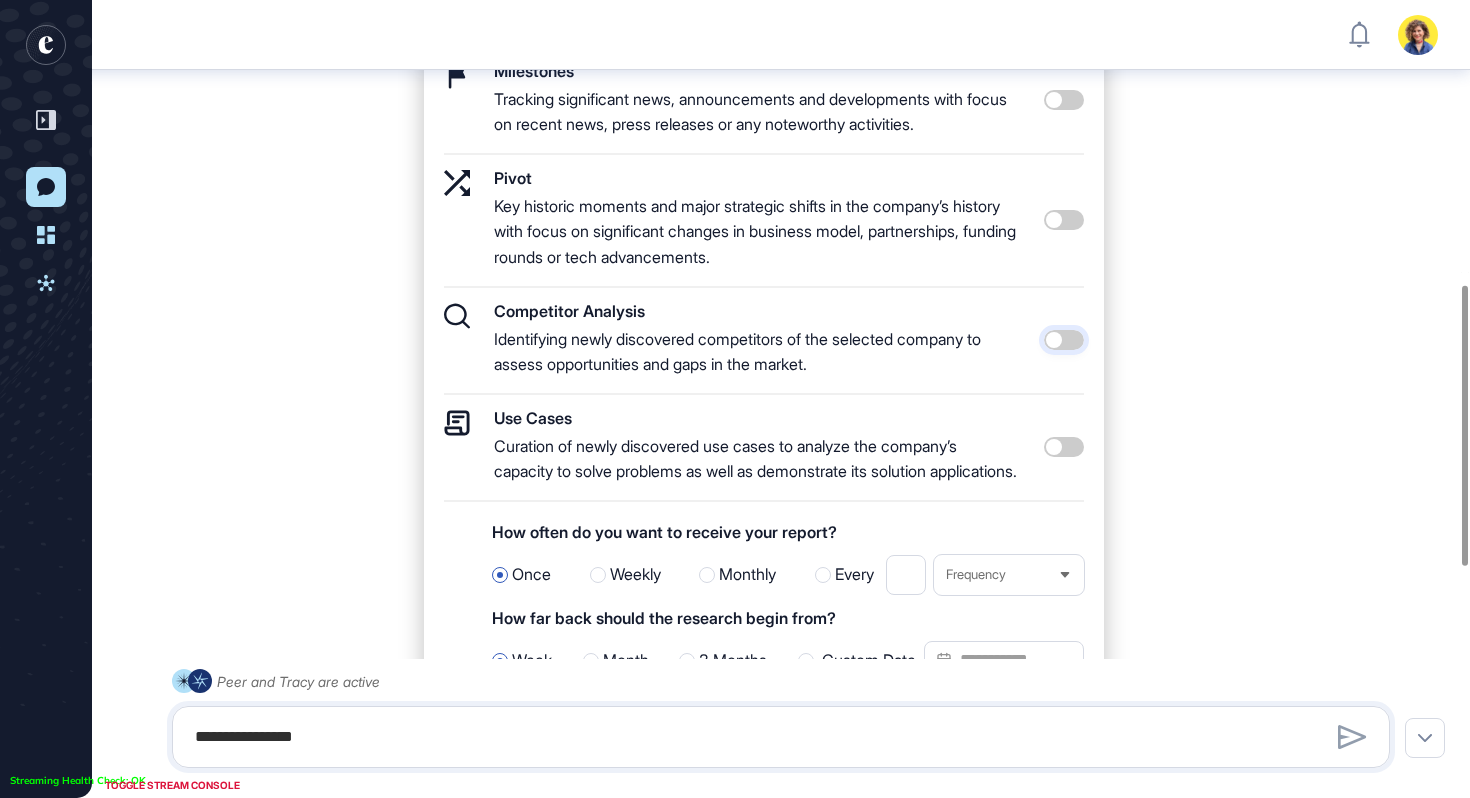 scroll, scrollTop: 812, scrollLeft: 0, axis: vertical 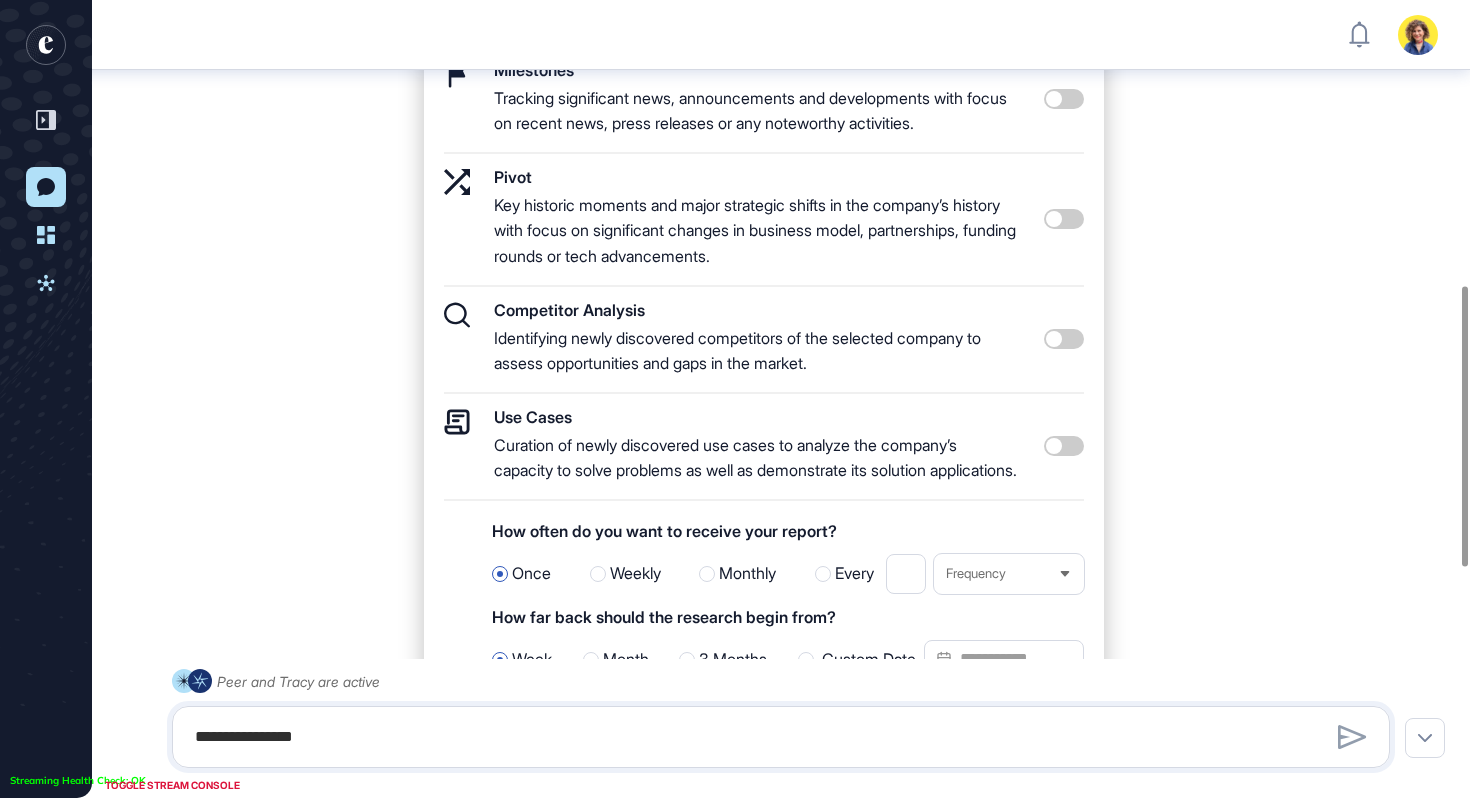 click at bounding box center (1064, 446) 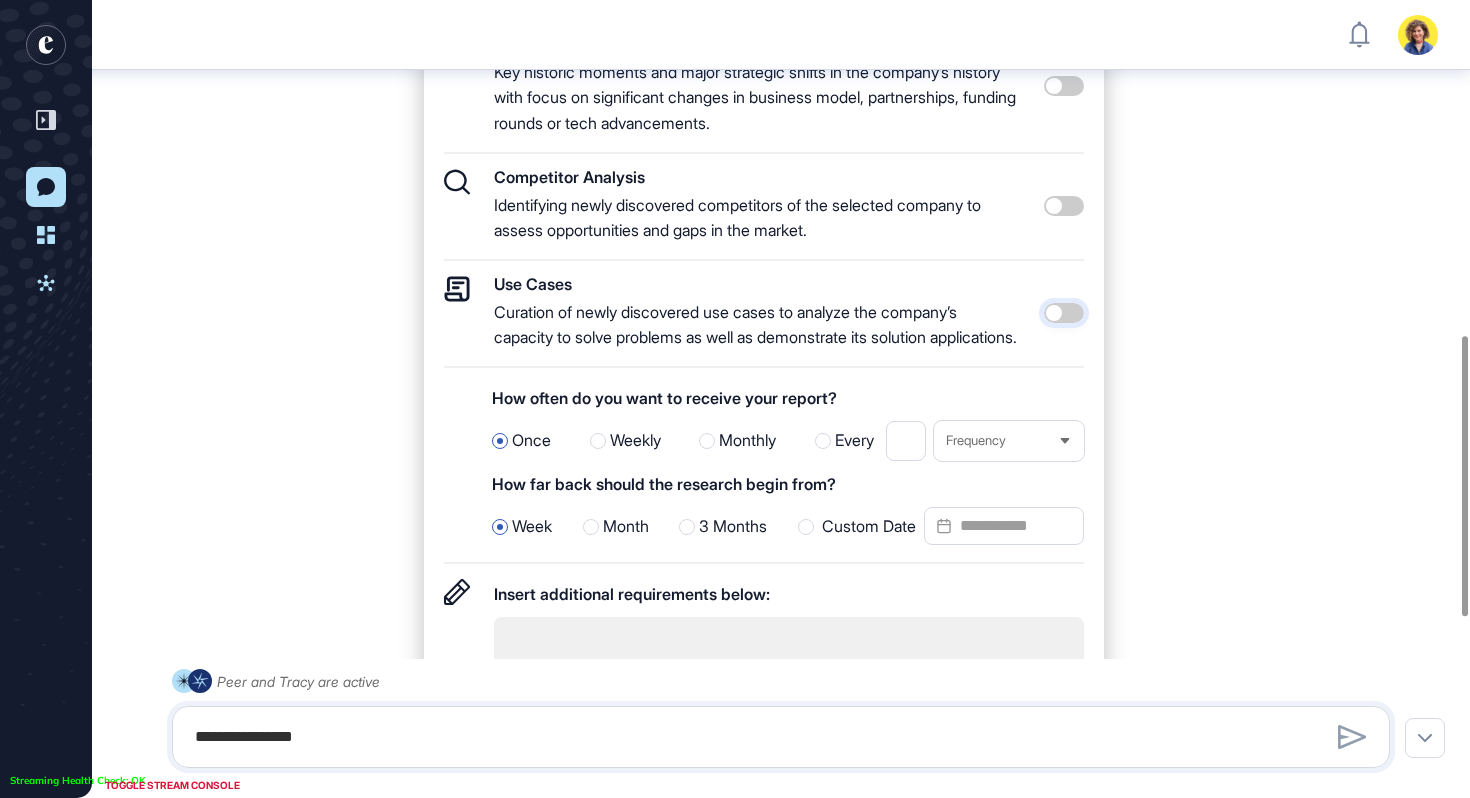 scroll, scrollTop: 954, scrollLeft: 0, axis: vertical 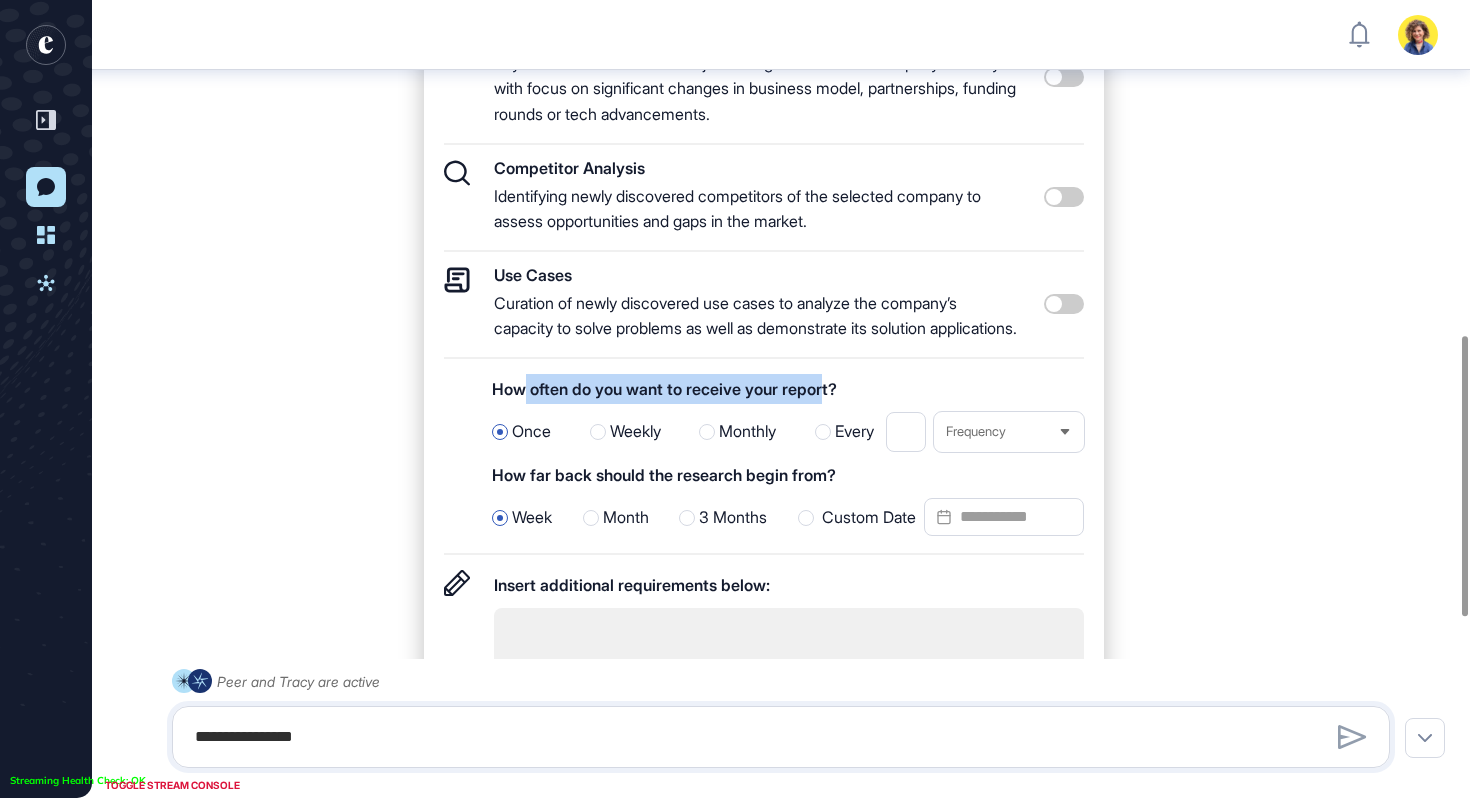 drag, startPoint x: 525, startPoint y: 411, endPoint x: 829, endPoint y: 416, distance: 304.0411 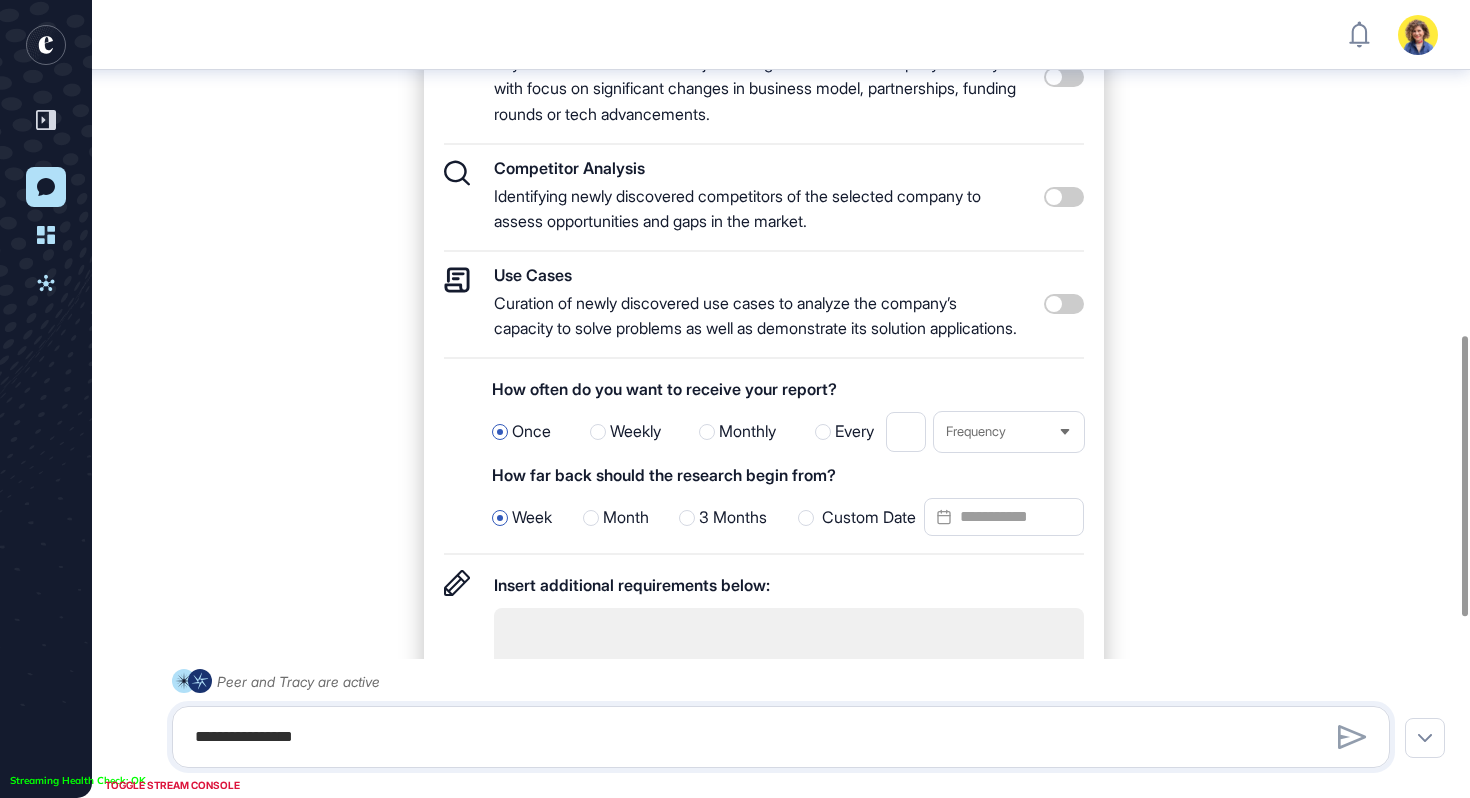 click on "Weekly" at bounding box center [635, 432] 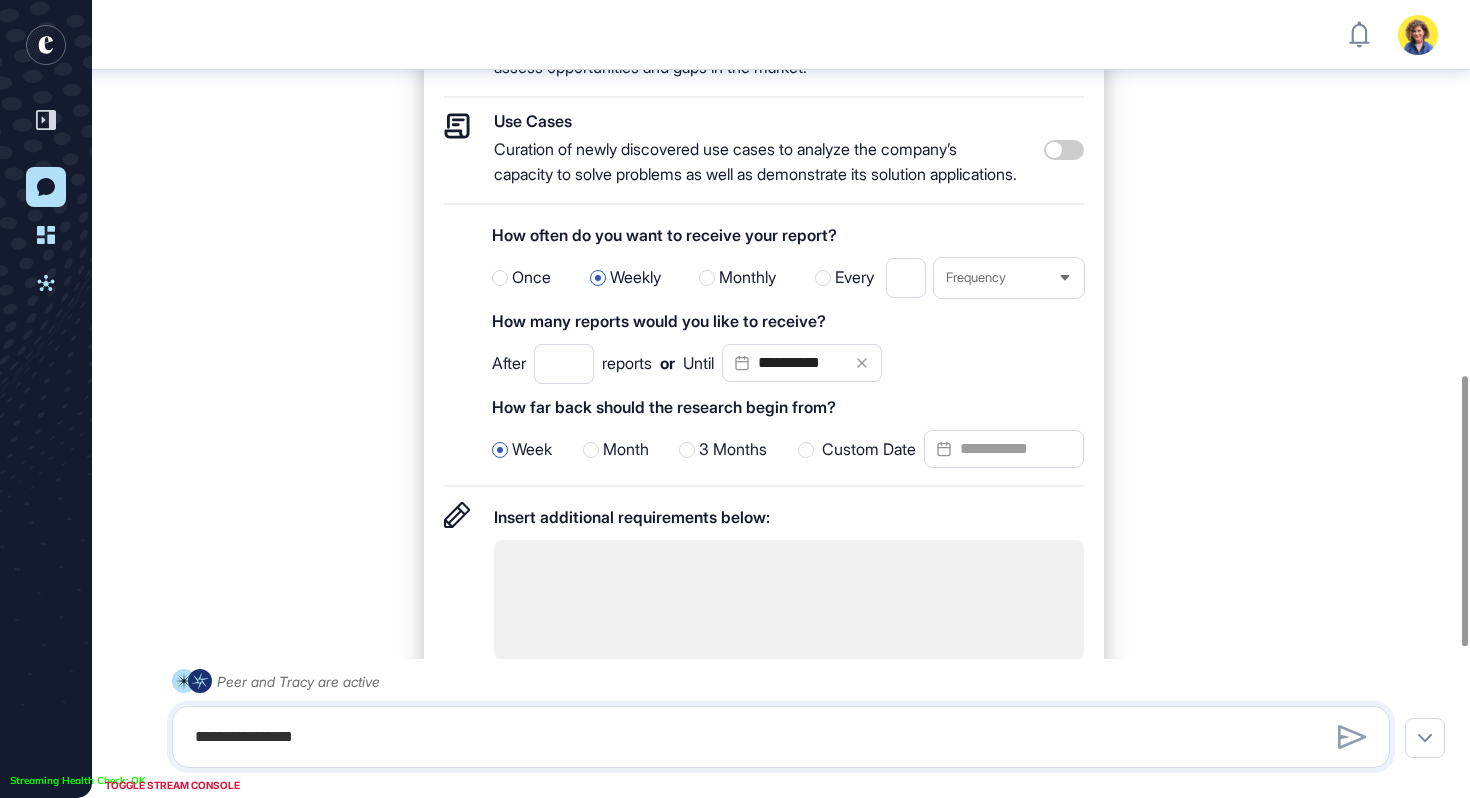 scroll, scrollTop: 1109, scrollLeft: 0, axis: vertical 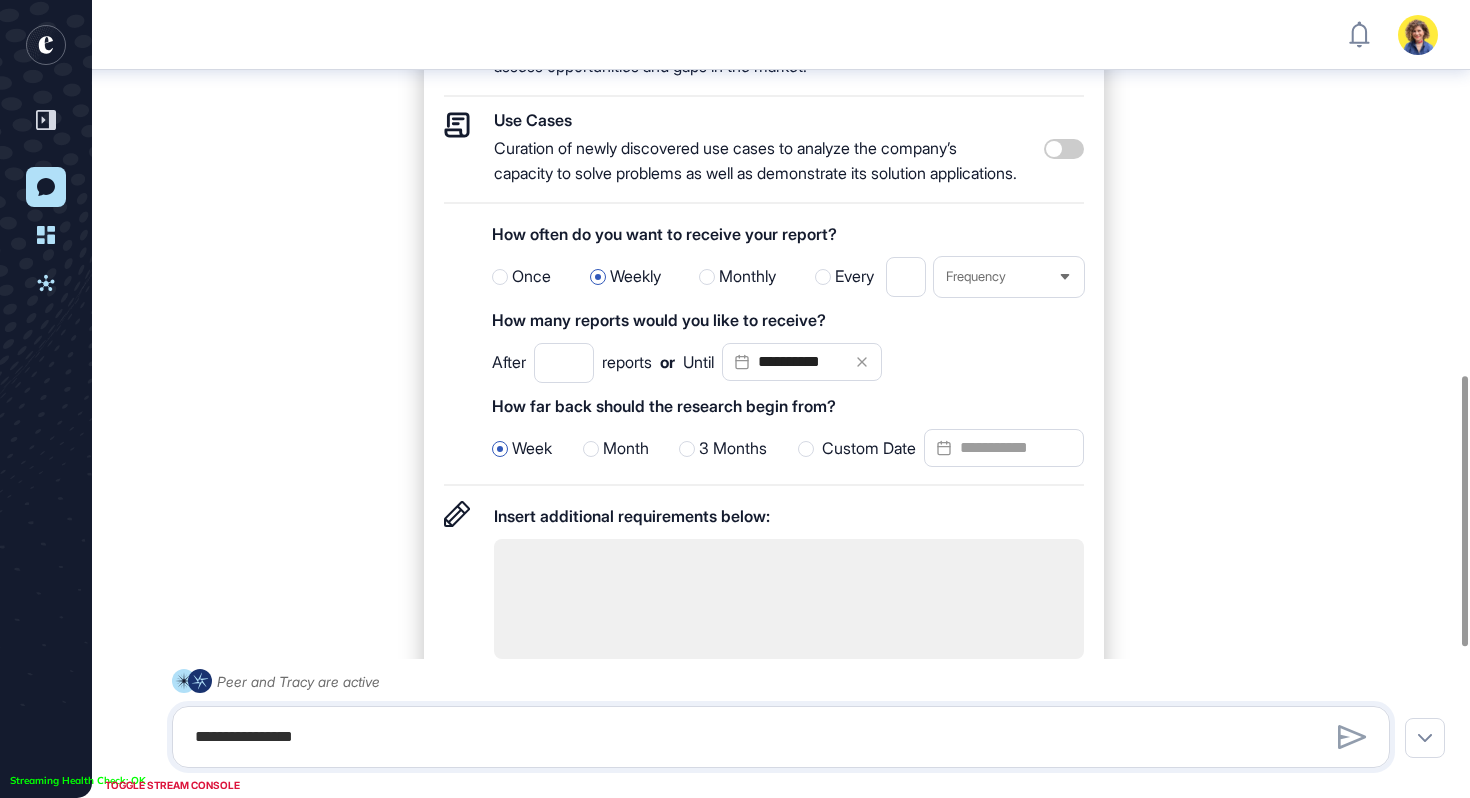 click at bounding box center (806, 449) 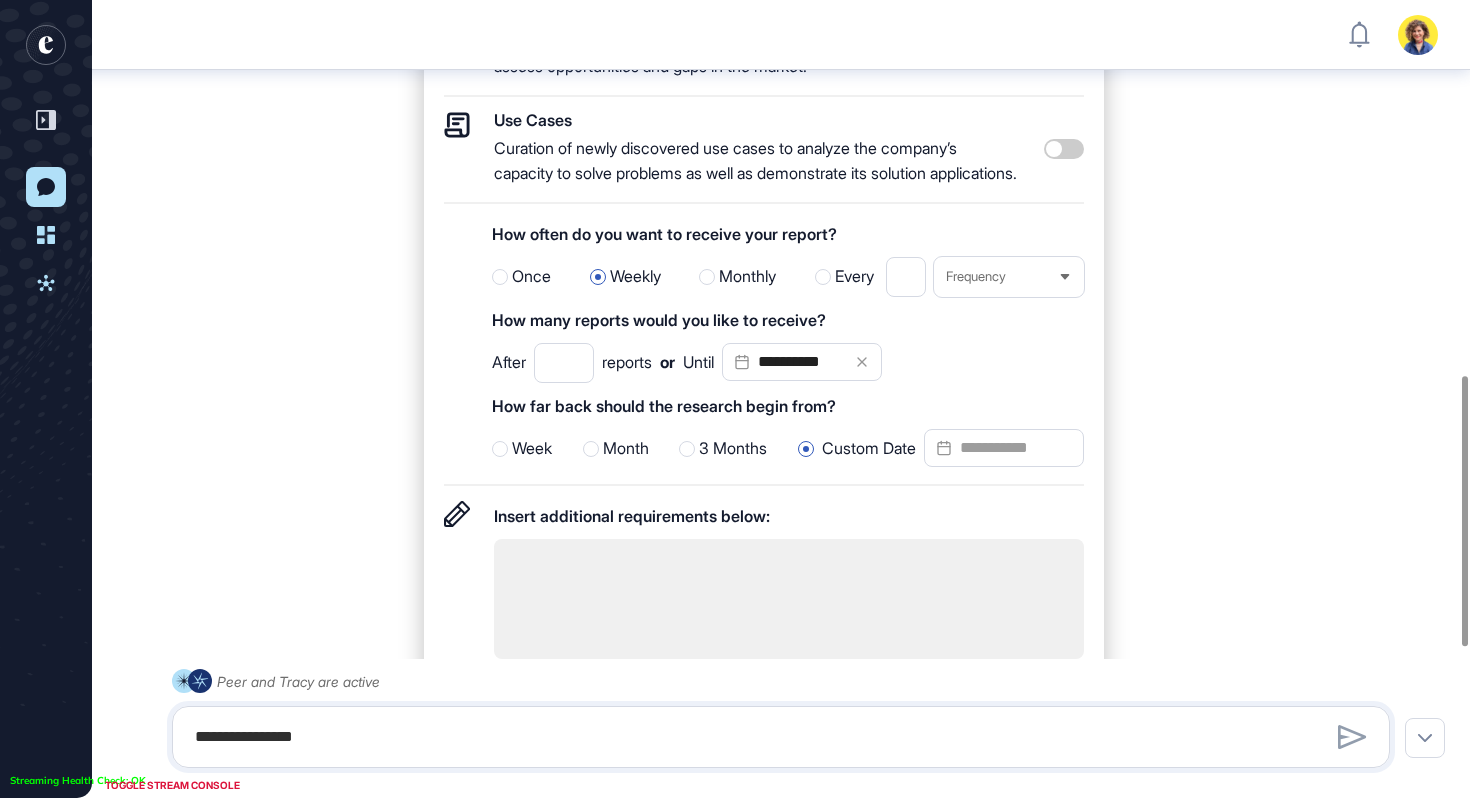 click on "Custom Date" at bounding box center (1004, 448) 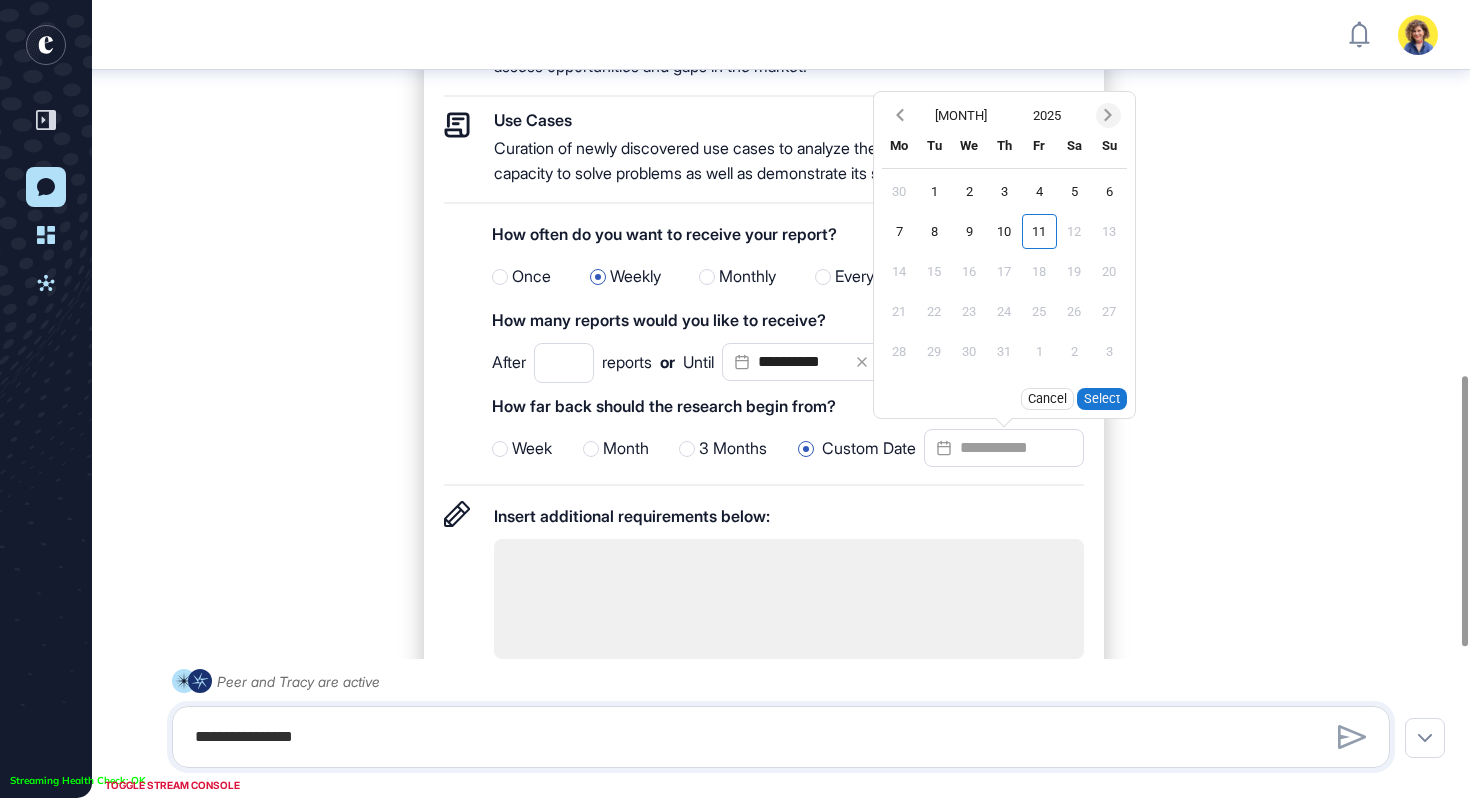click 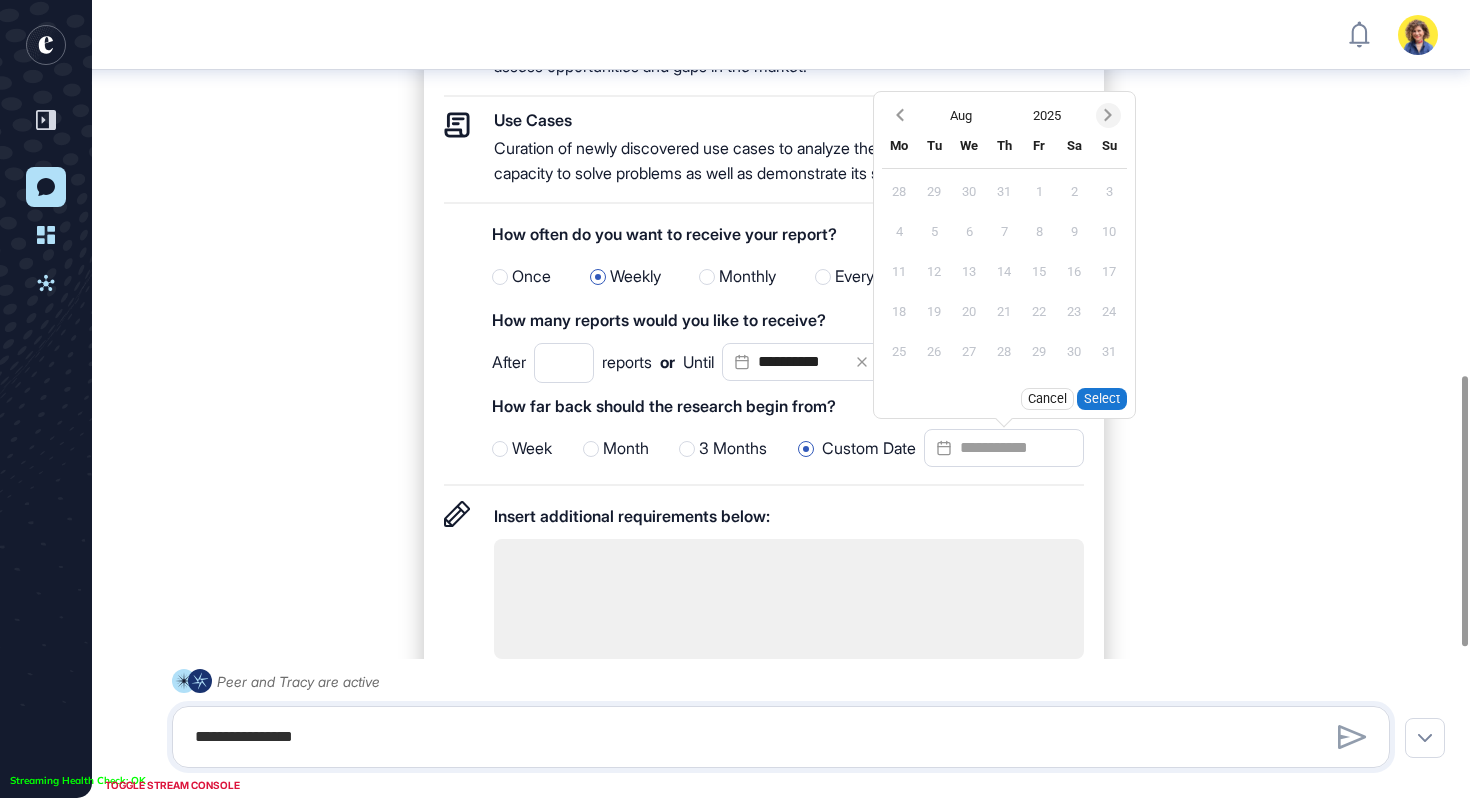 click 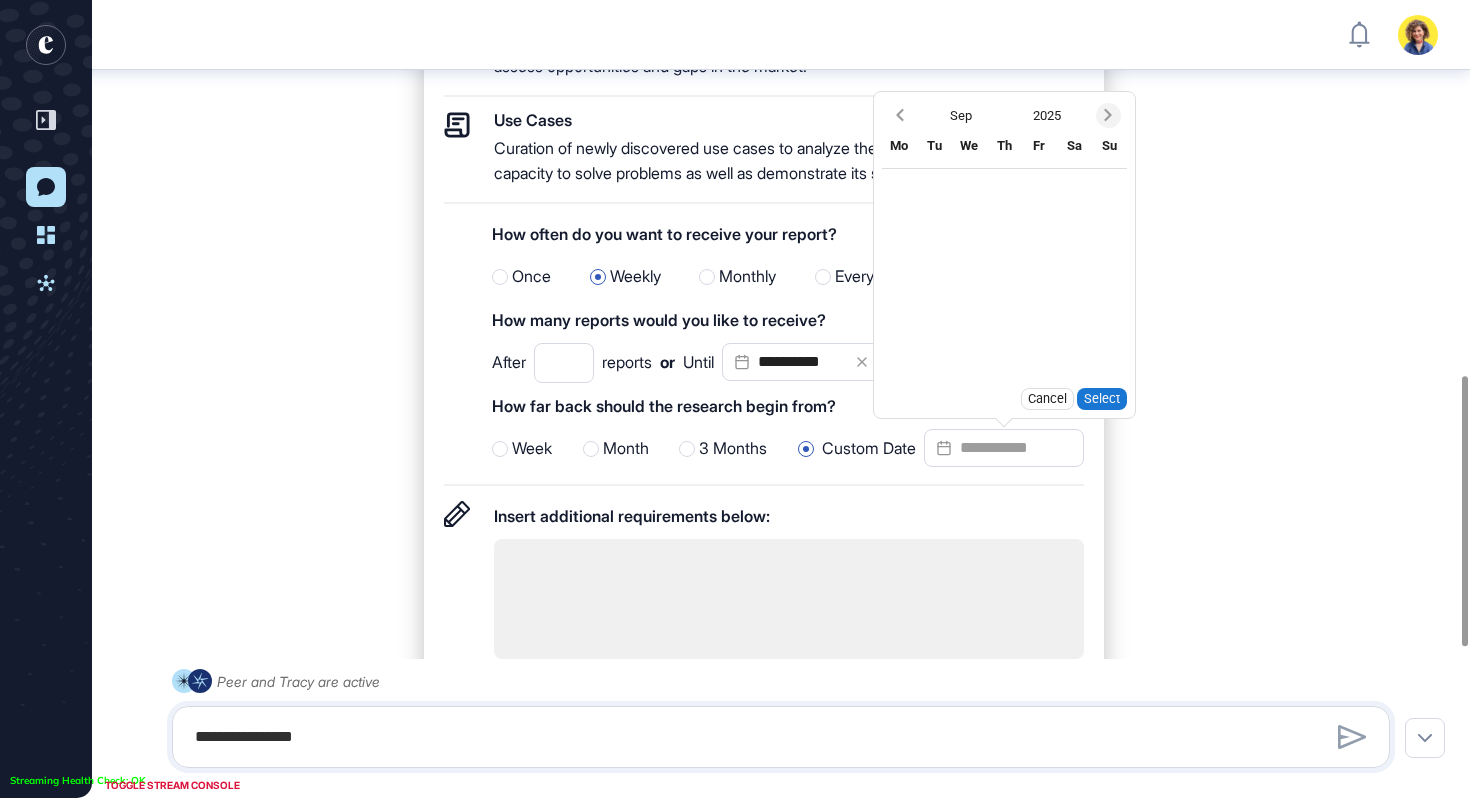 click 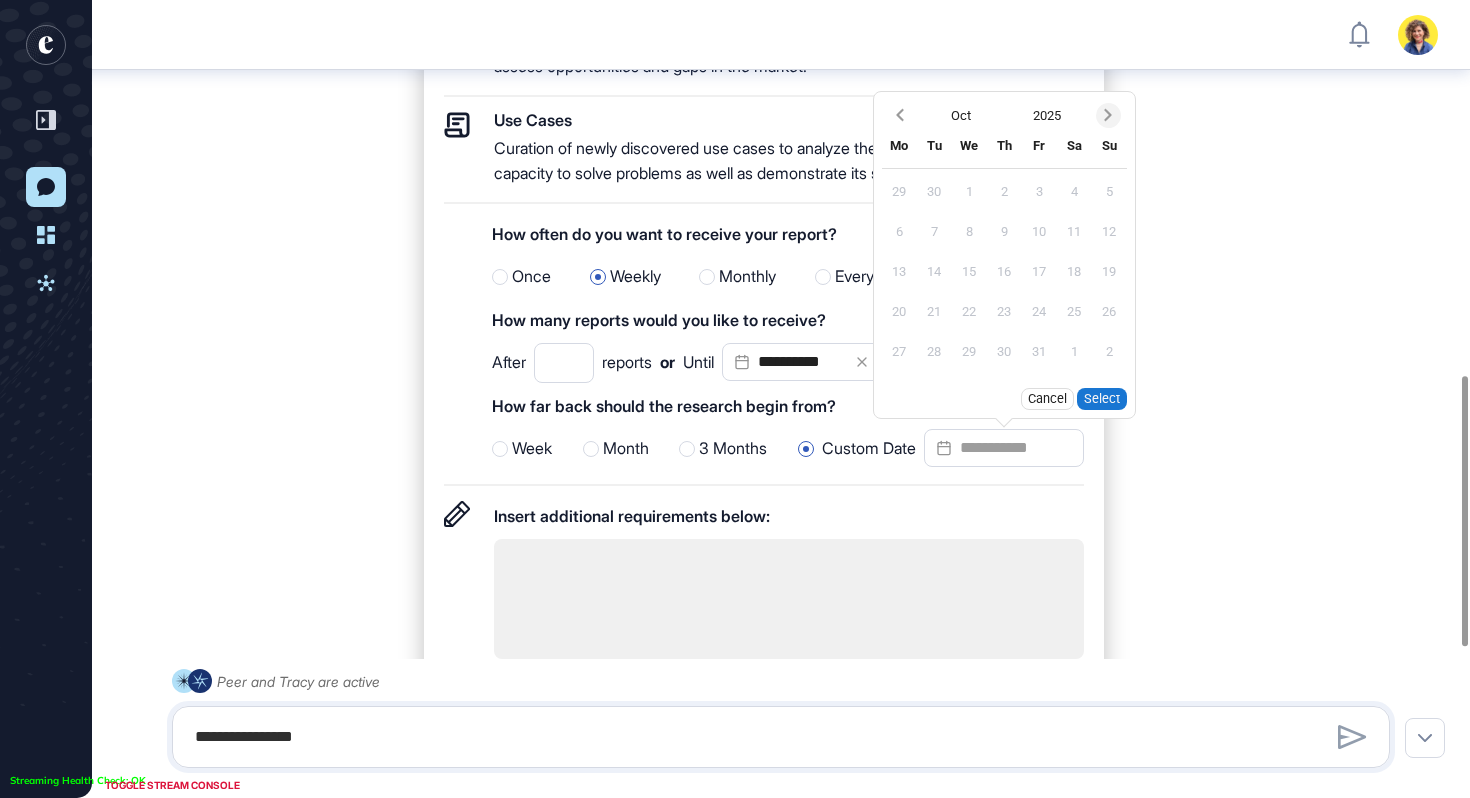 click 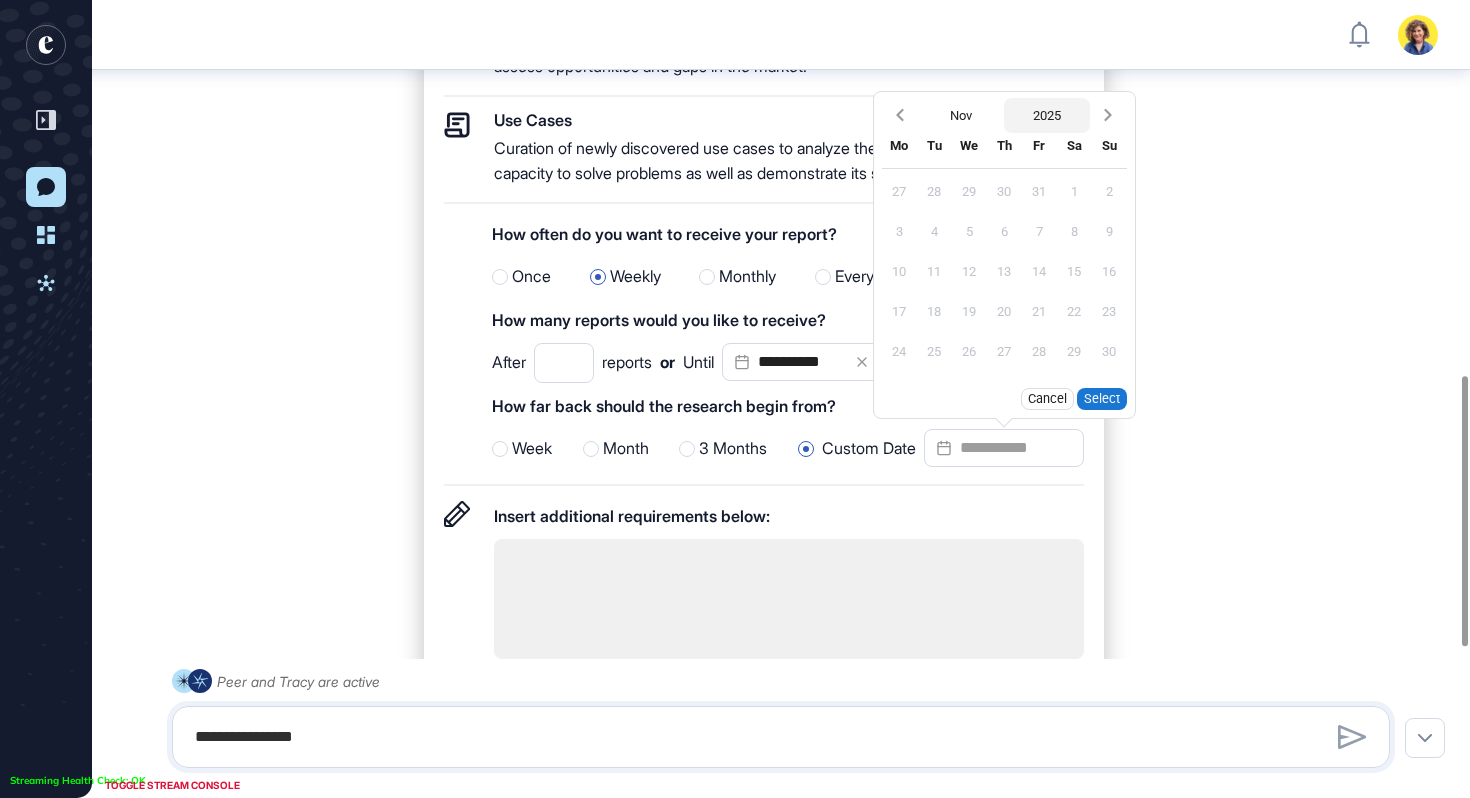 click on "2025" 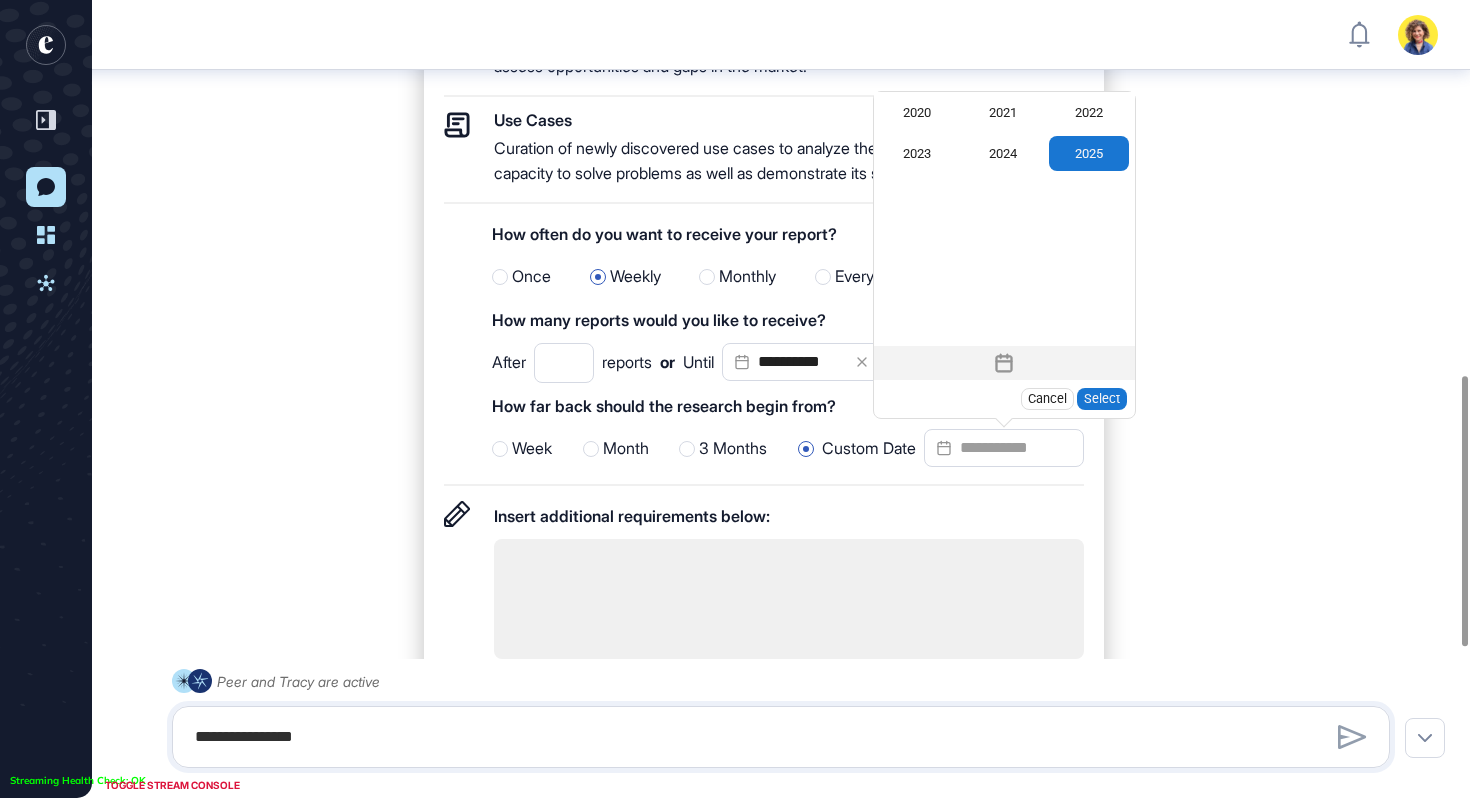 click 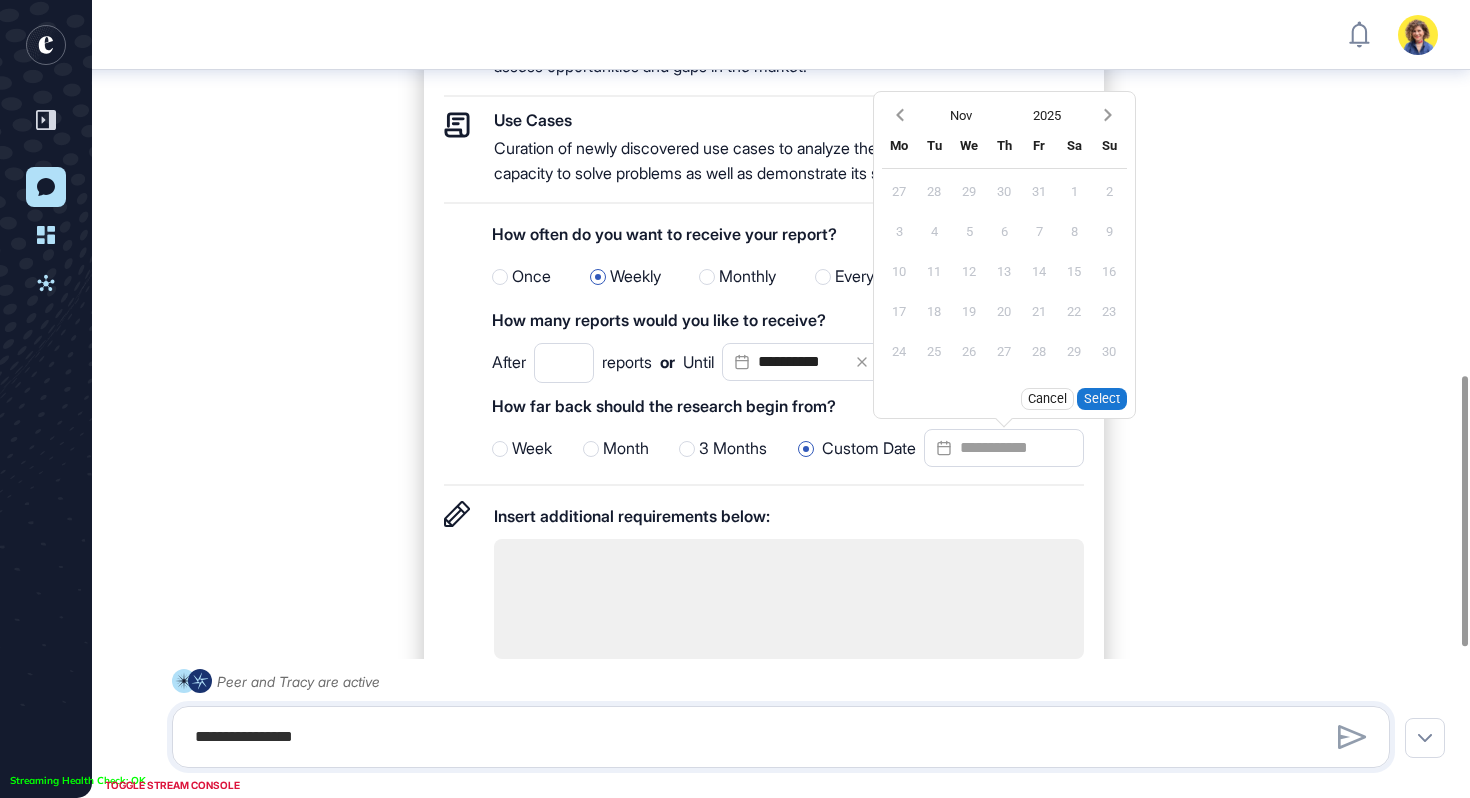 click on "**********" 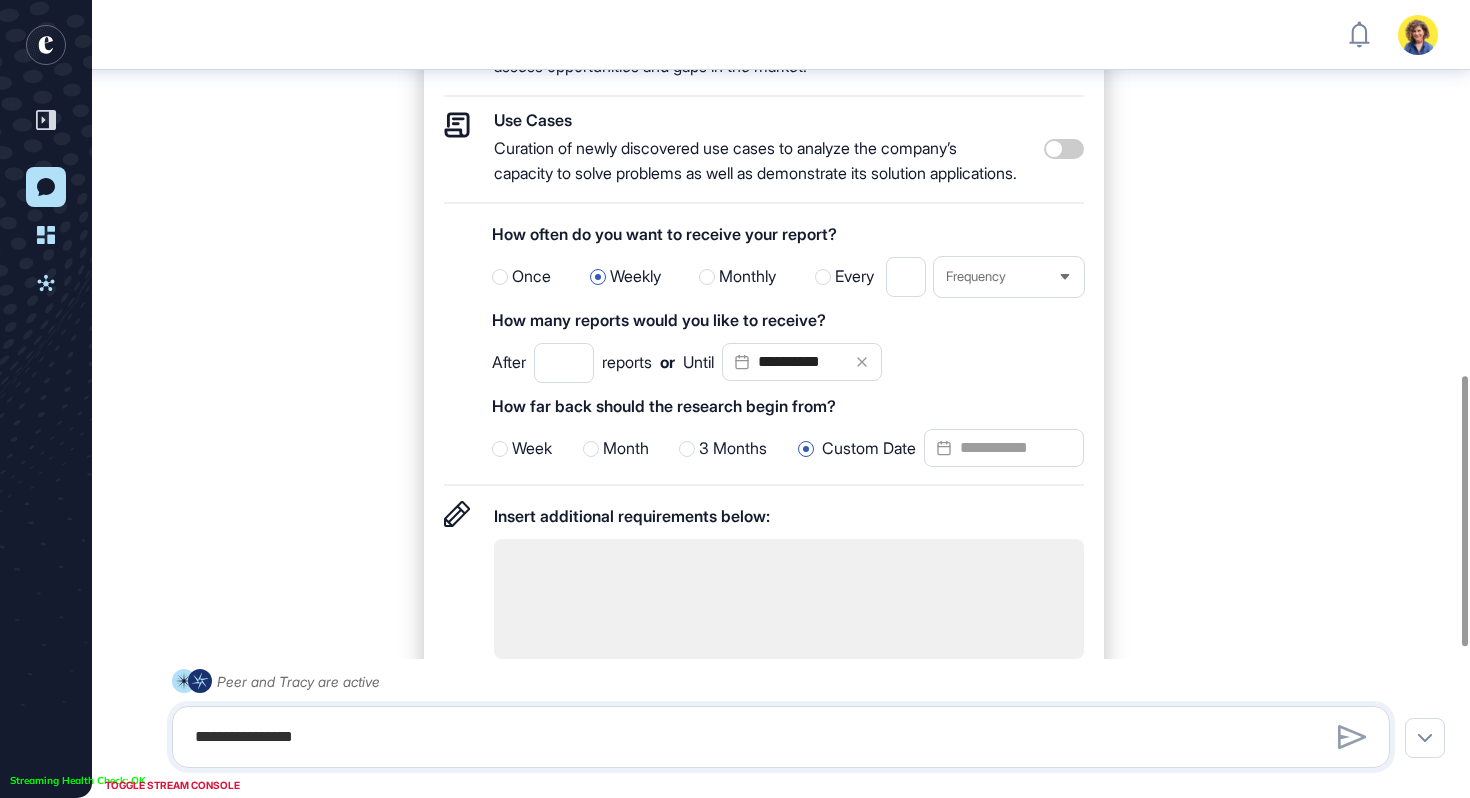 click at bounding box center (687, 449) 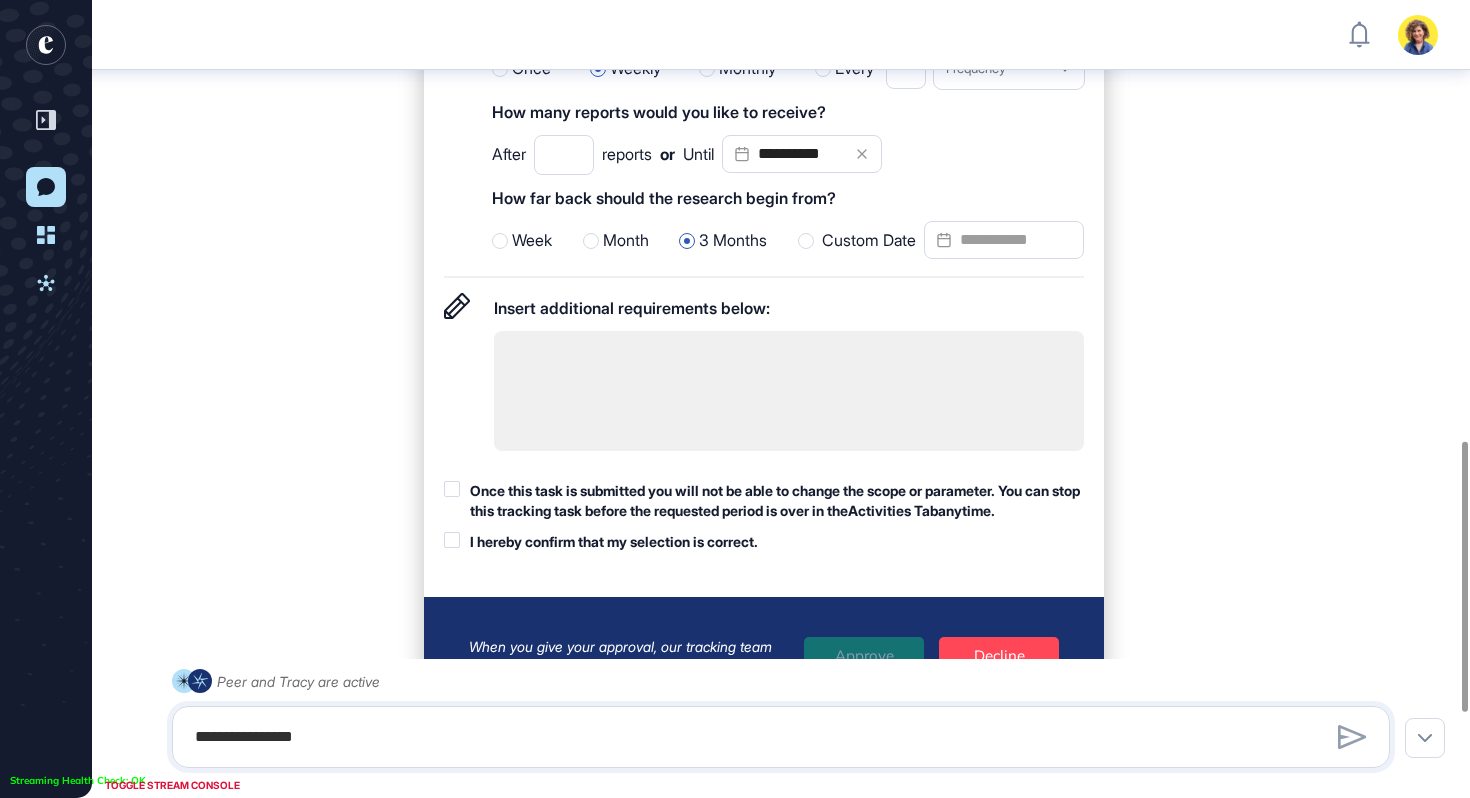 scroll, scrollTop: 1353, scrollLeft: 0, axis: vertical 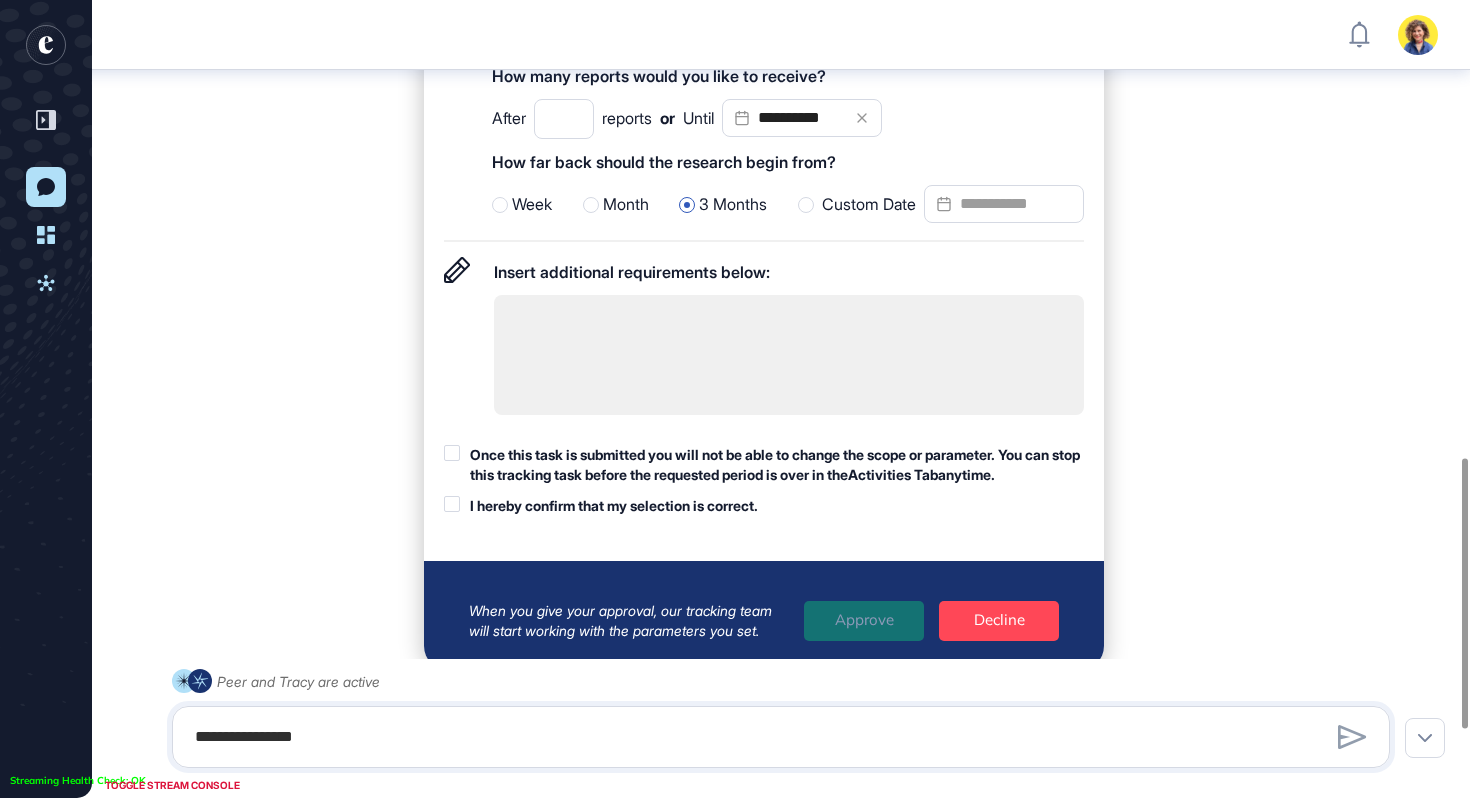 click at bounding box center [789, 355] 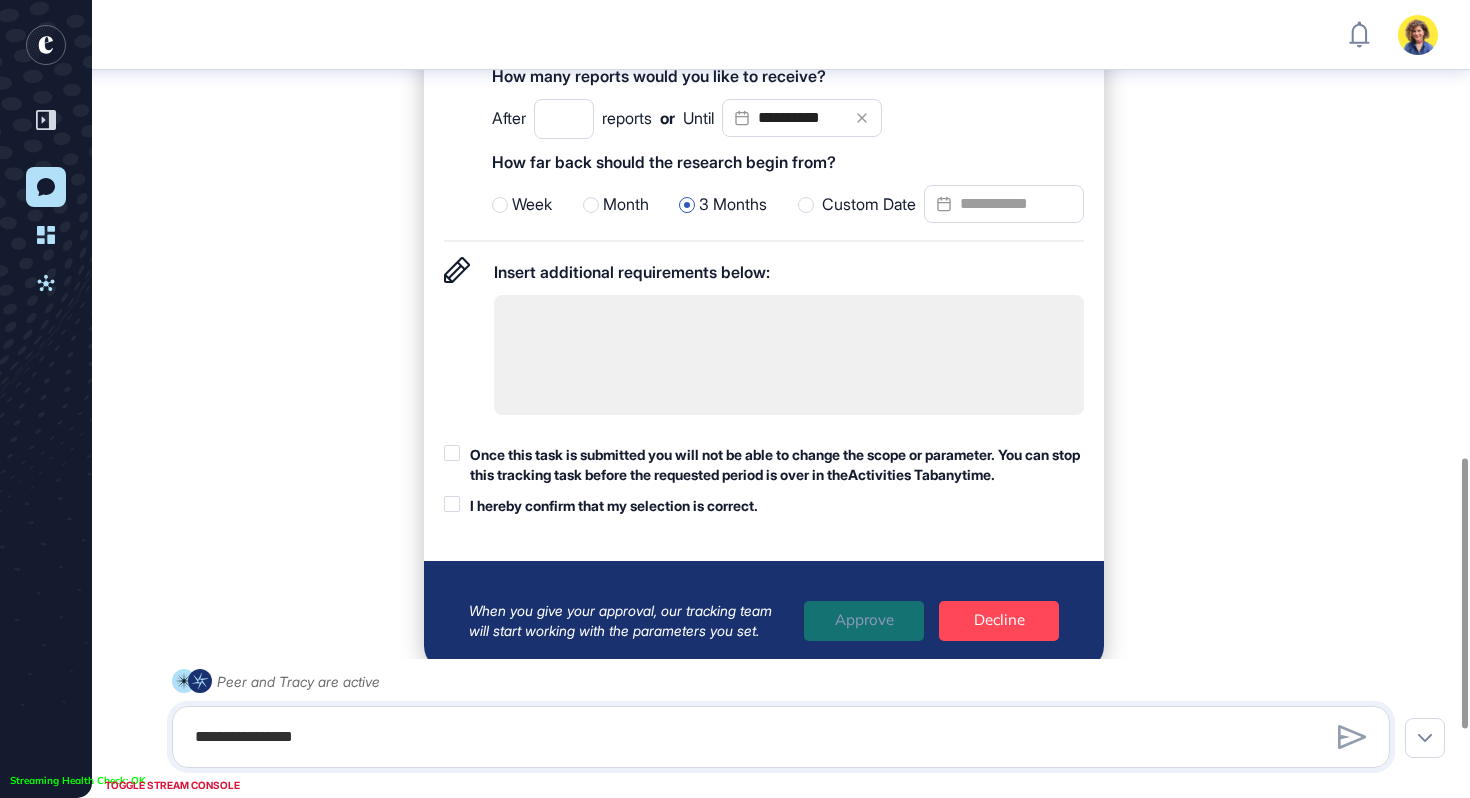 scroll, scrollTop: 1390, scrollLeft: 0, axis: vertical 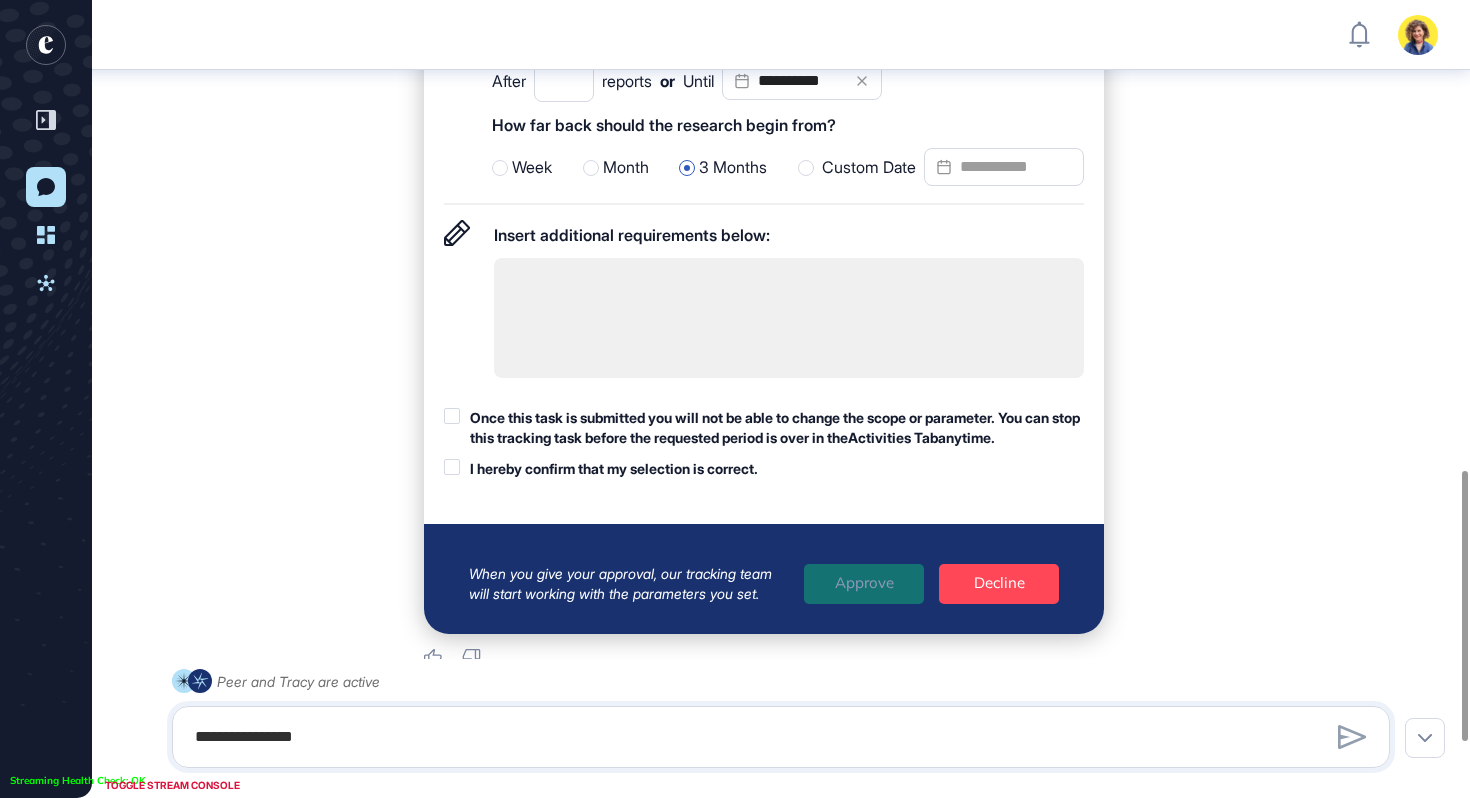 click at bounding box center [452, 416] 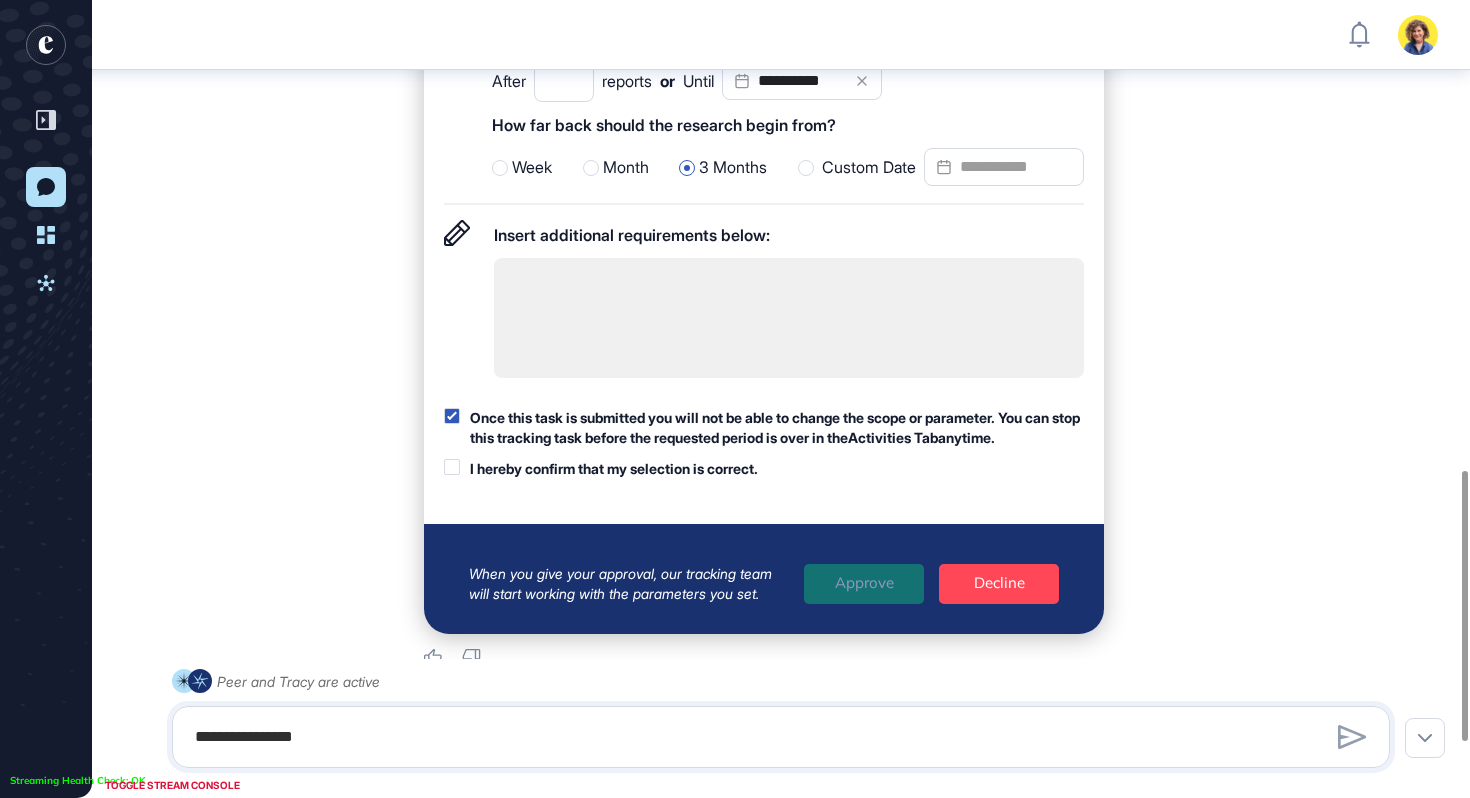 click at bounding box center (452, 467) 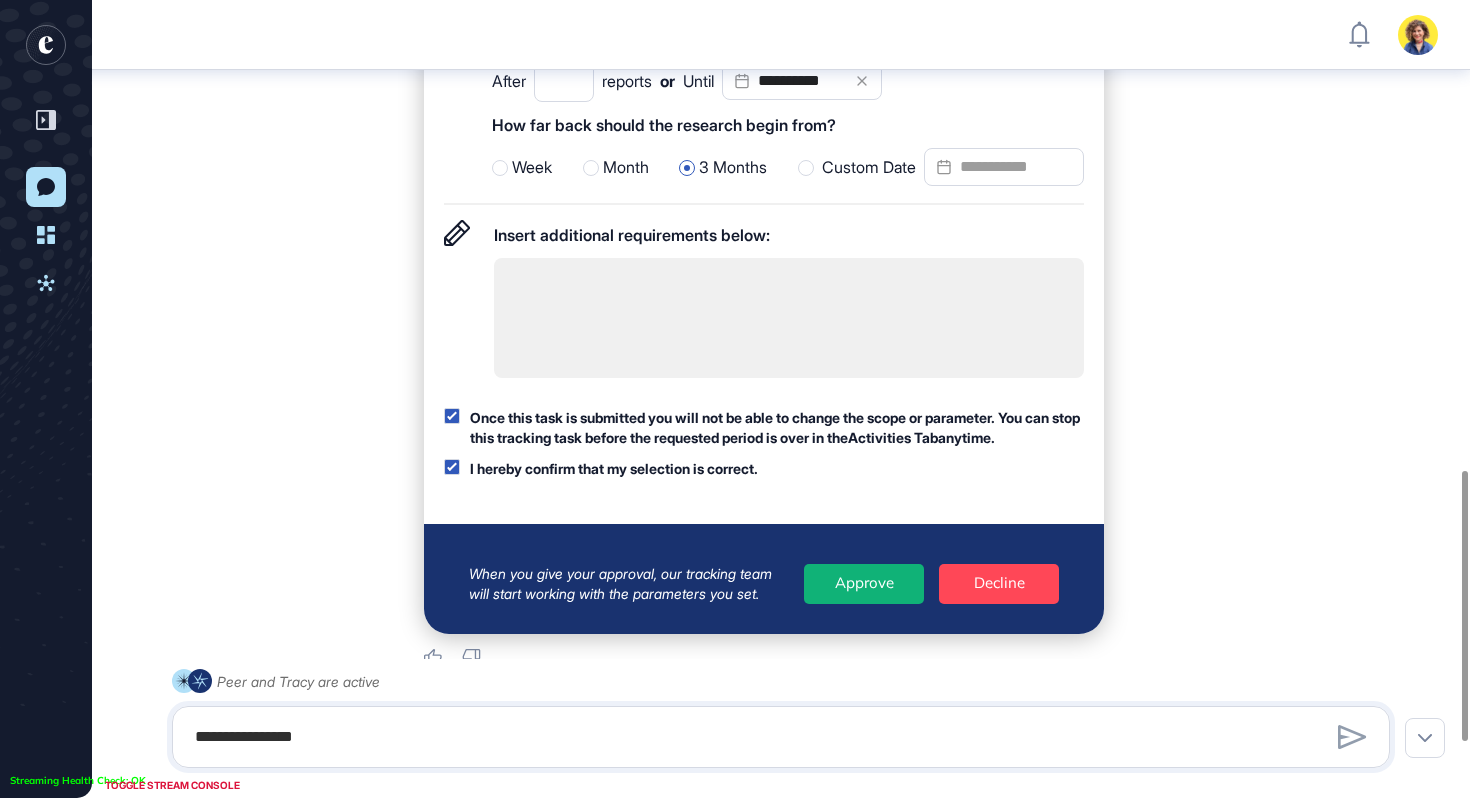 click on "Approve" at bounding box center (864, 584) 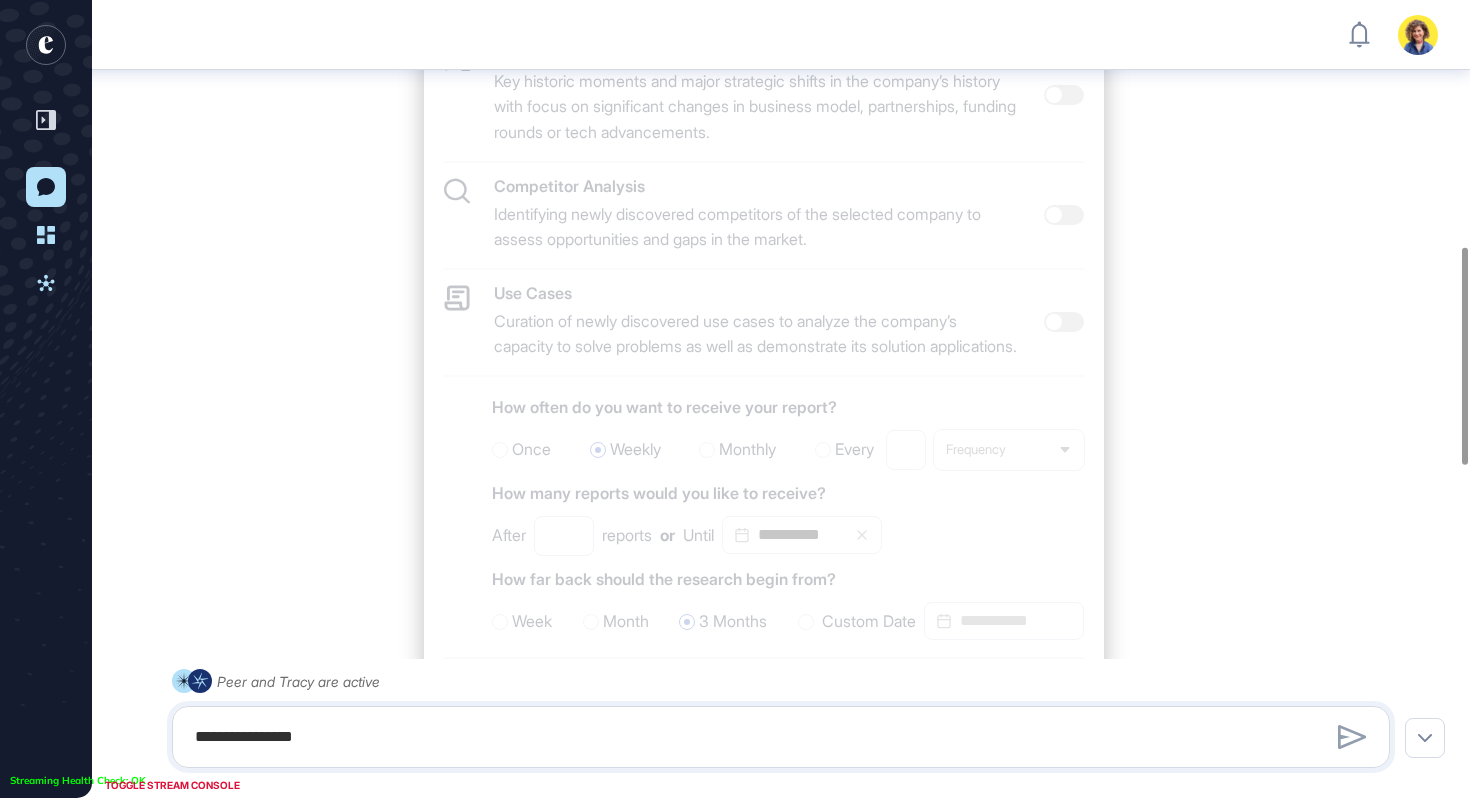 scroll, scrollTop: 942, scrollLeft: 0, axis: vertical 